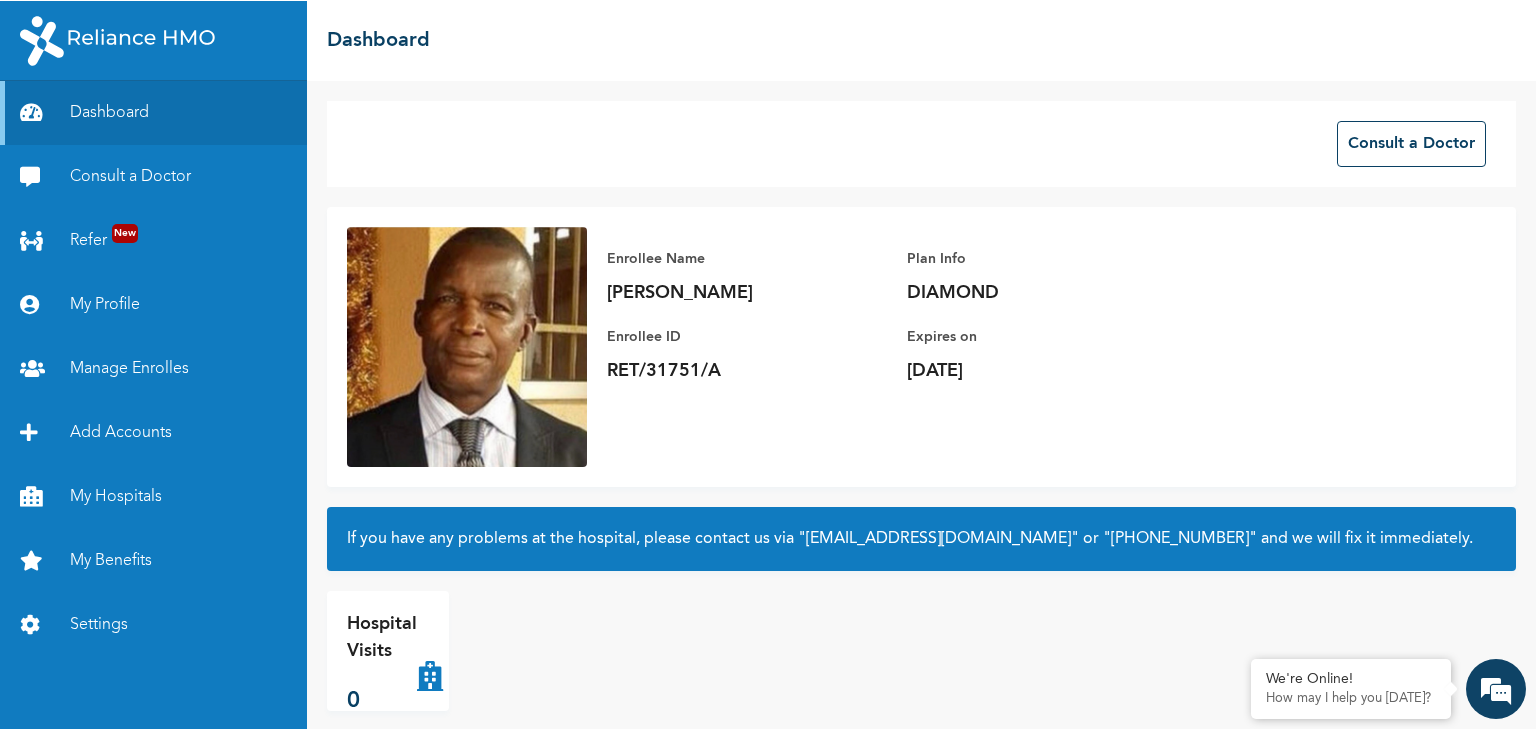 scroll, scrollTop: 0, scrollLeft: 0, axis: both 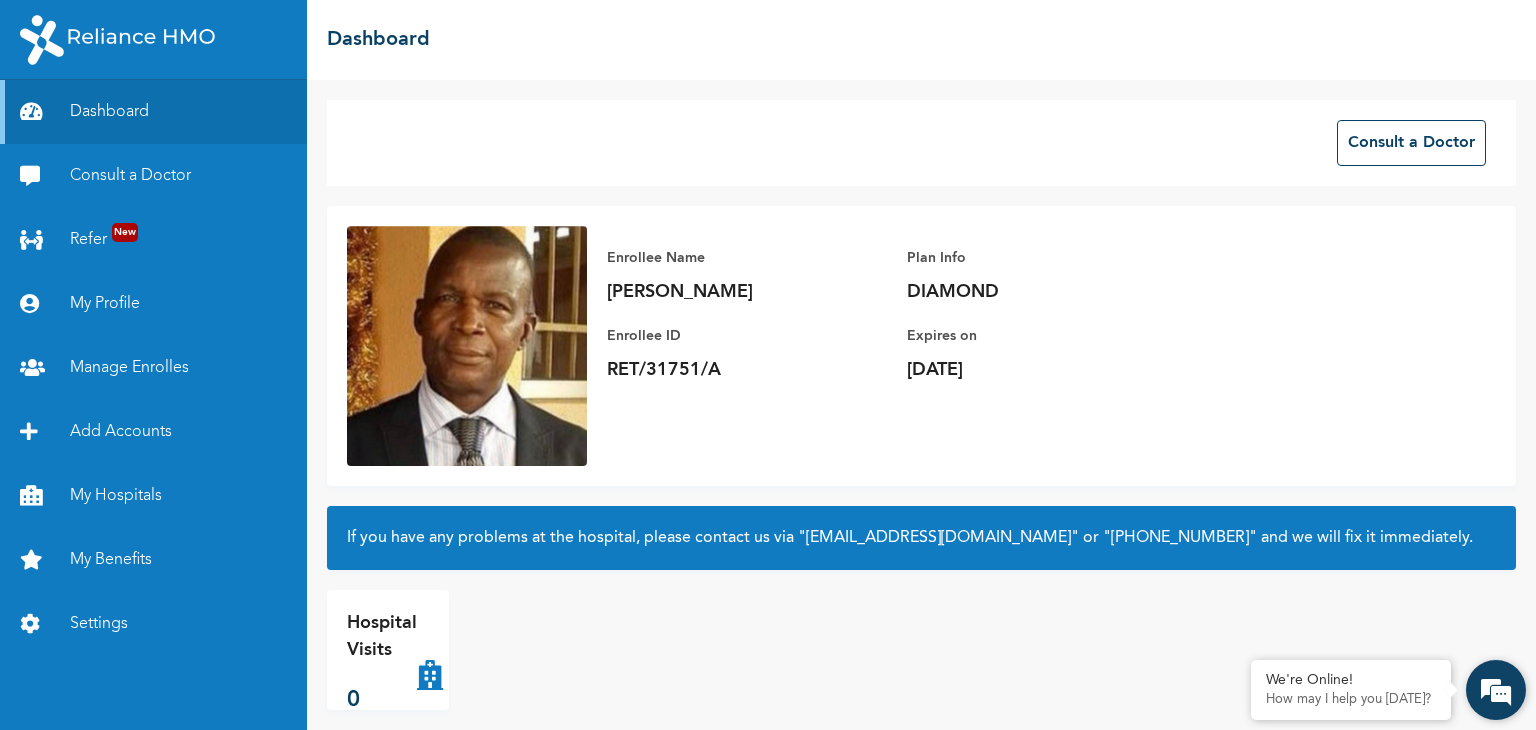 click at bounding box center [1496, 690] 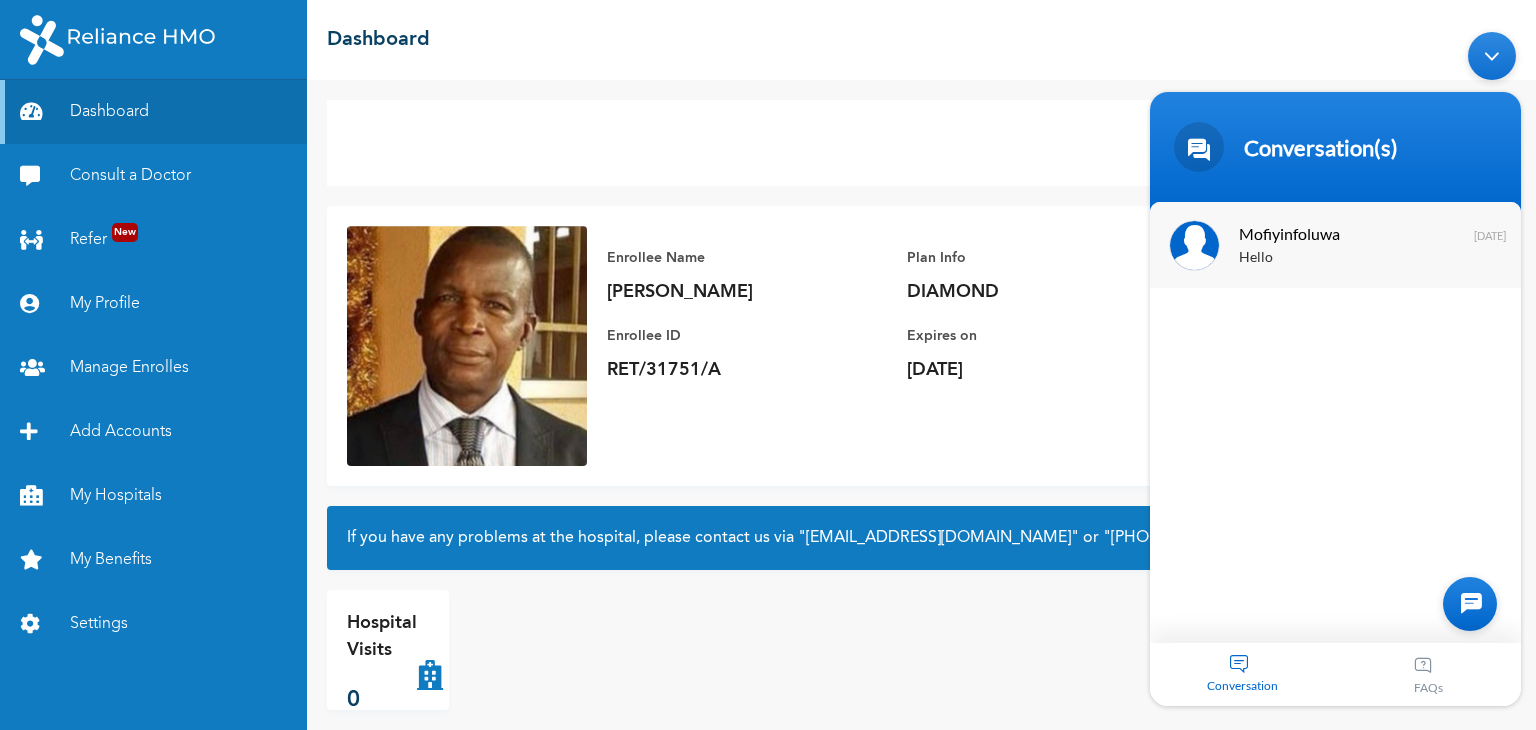 click on "Mofiyinfoluwa" at bounding box center (1333, 232) 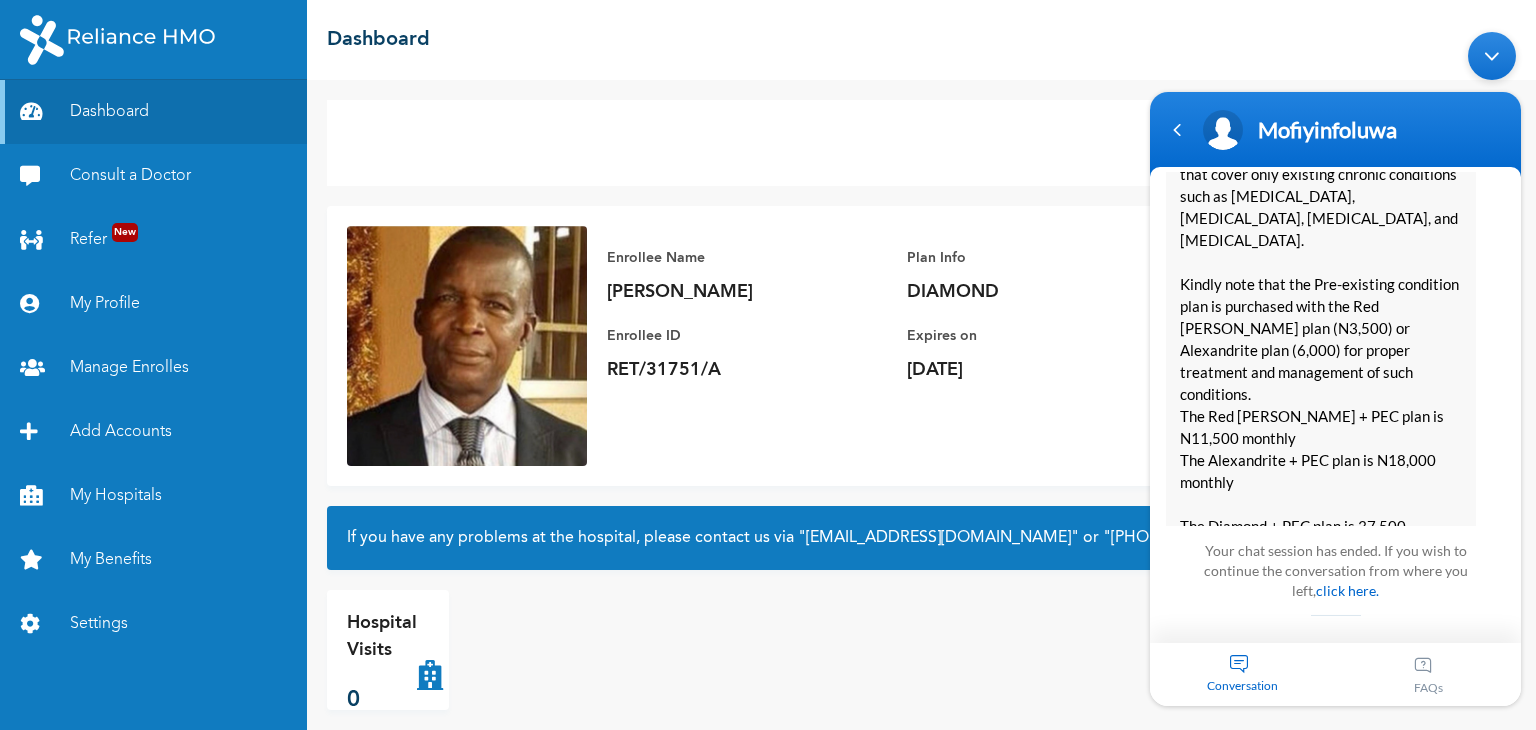 scroll, scrollTop: 2903, scrollLeft: 0, axis: vertical 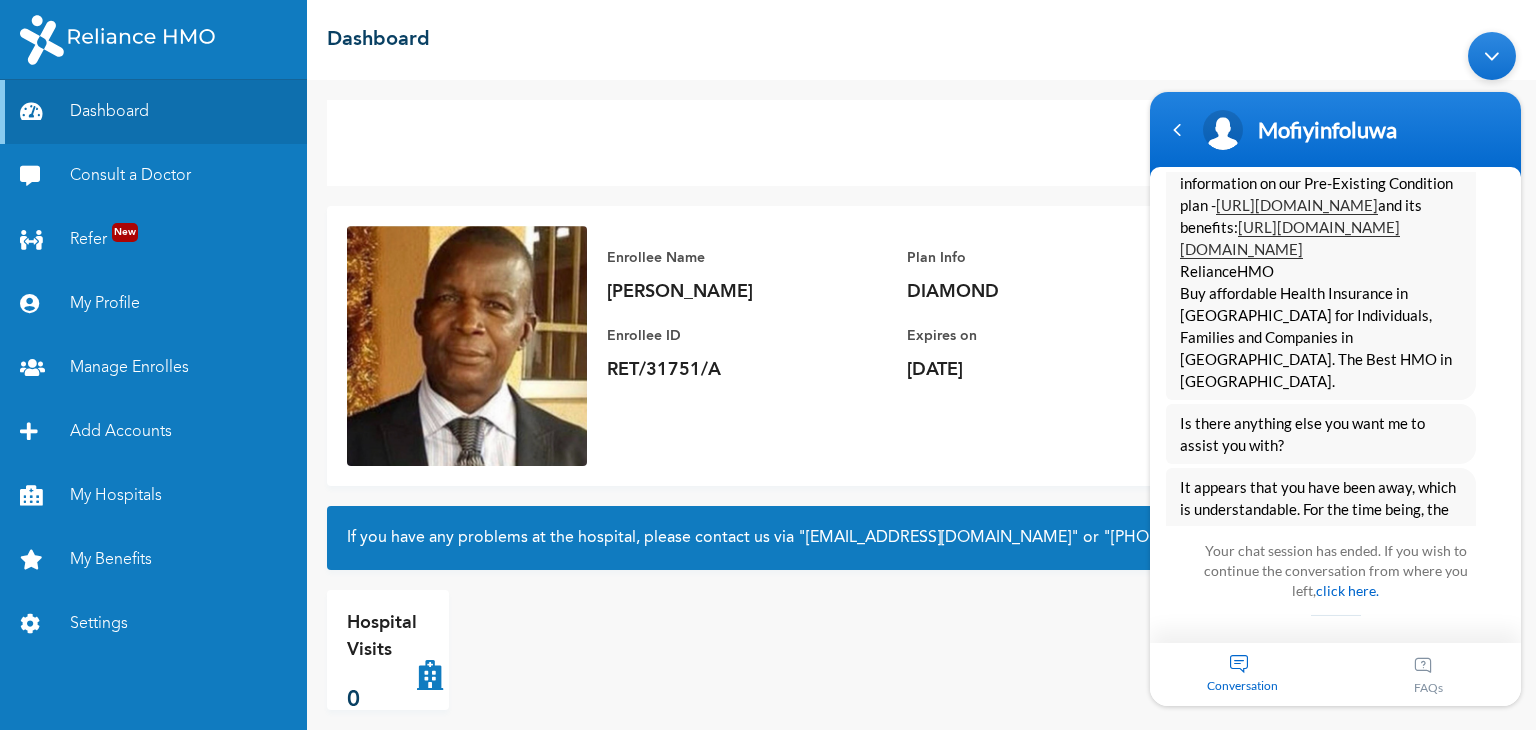click on "Conversation" at bounding box center (1243, 673) 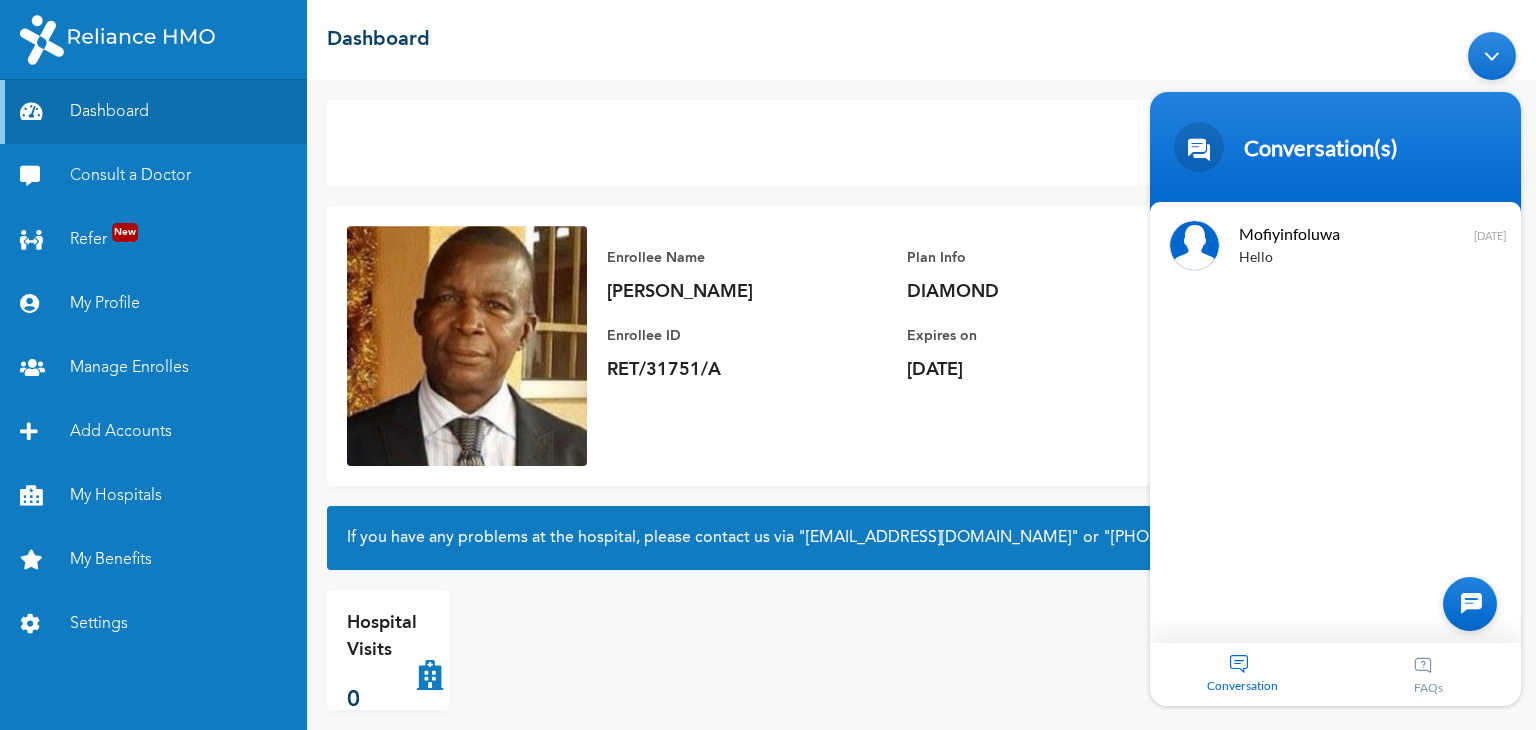 click on "Conversation" at bounding box center (1243, 673) 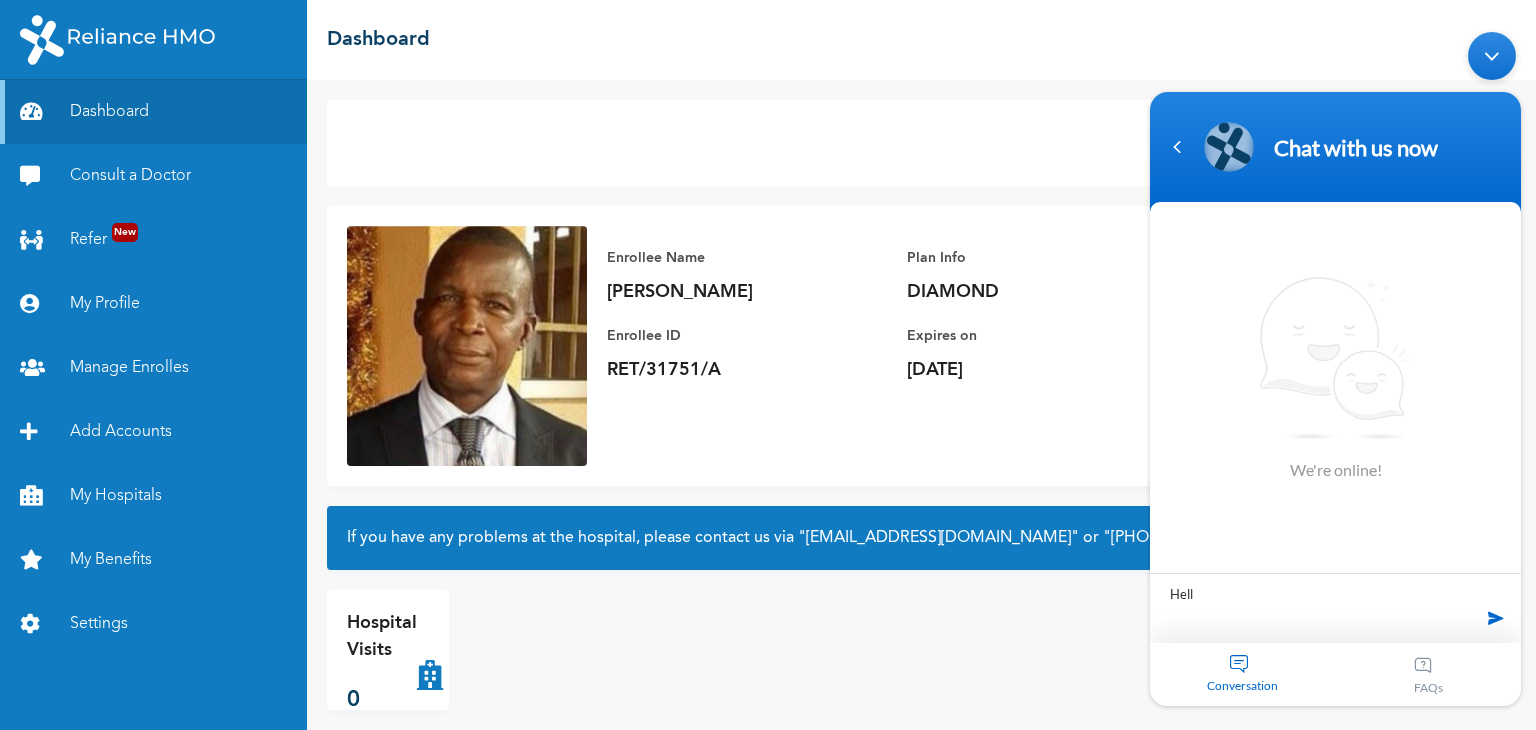type on "Hello" 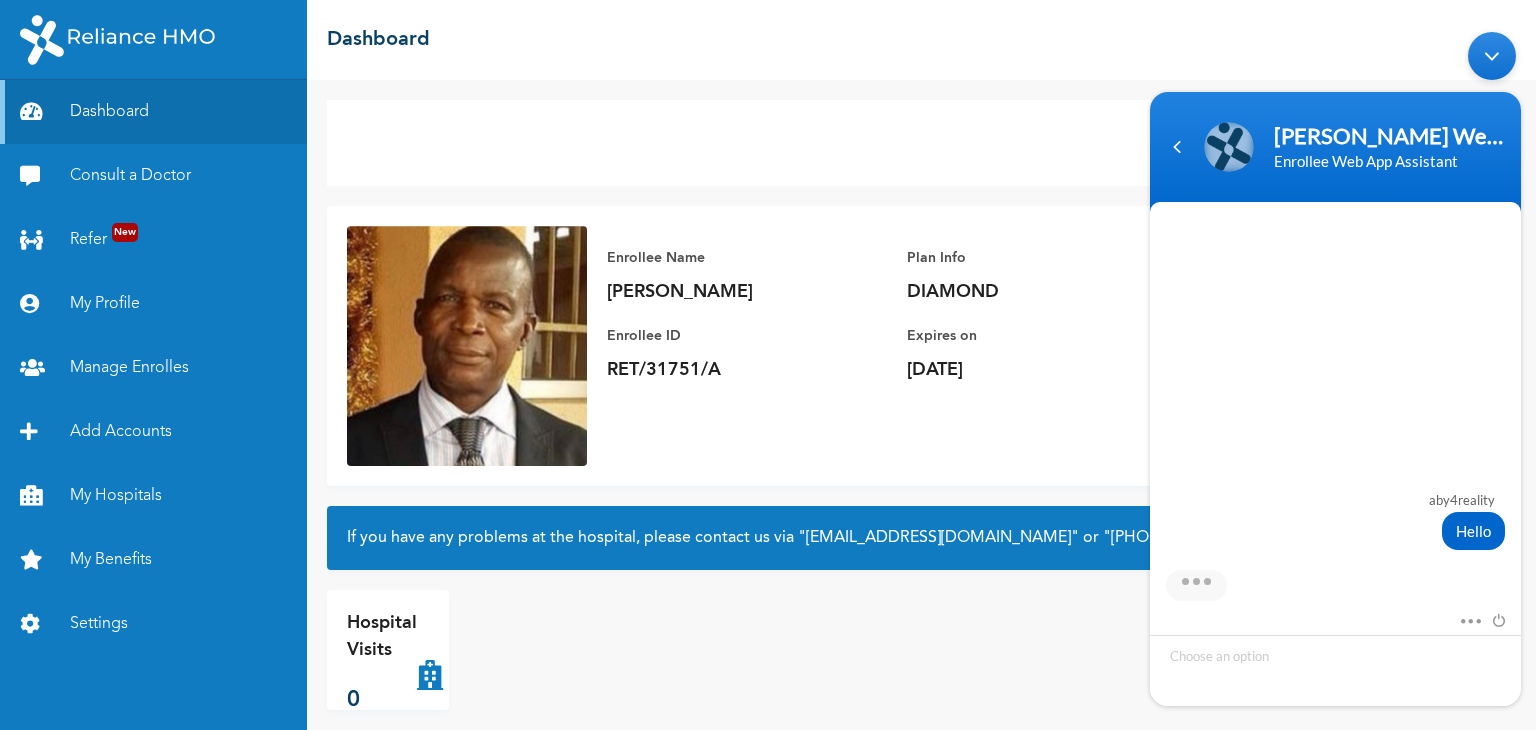 scroll, scrollTop: 229, scrollLeft: 0, axis: vertical 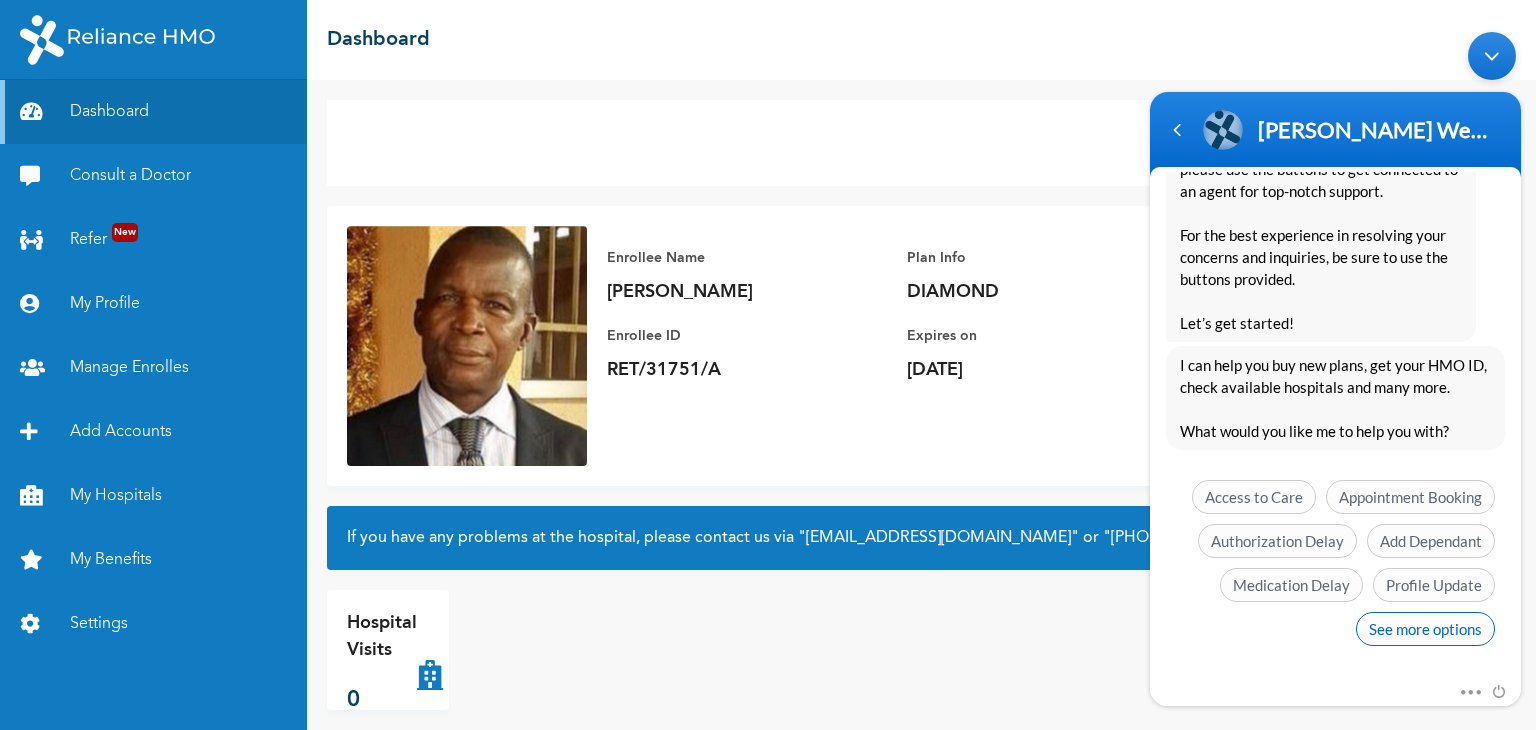 click on "See more options" at bounding box center [1425, 628] 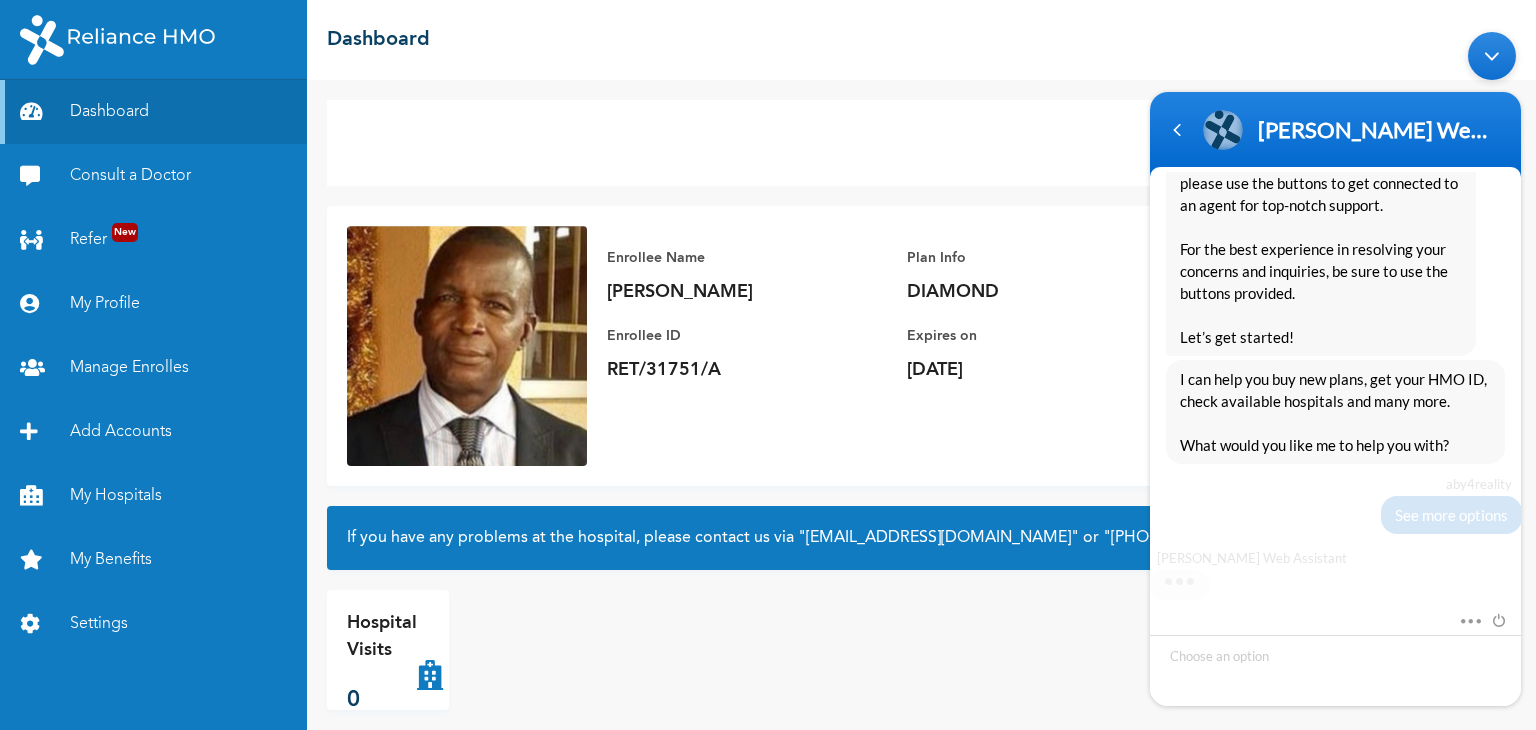 scroll, scrollTop: 386, scrollLeft: 0, axis: vertical 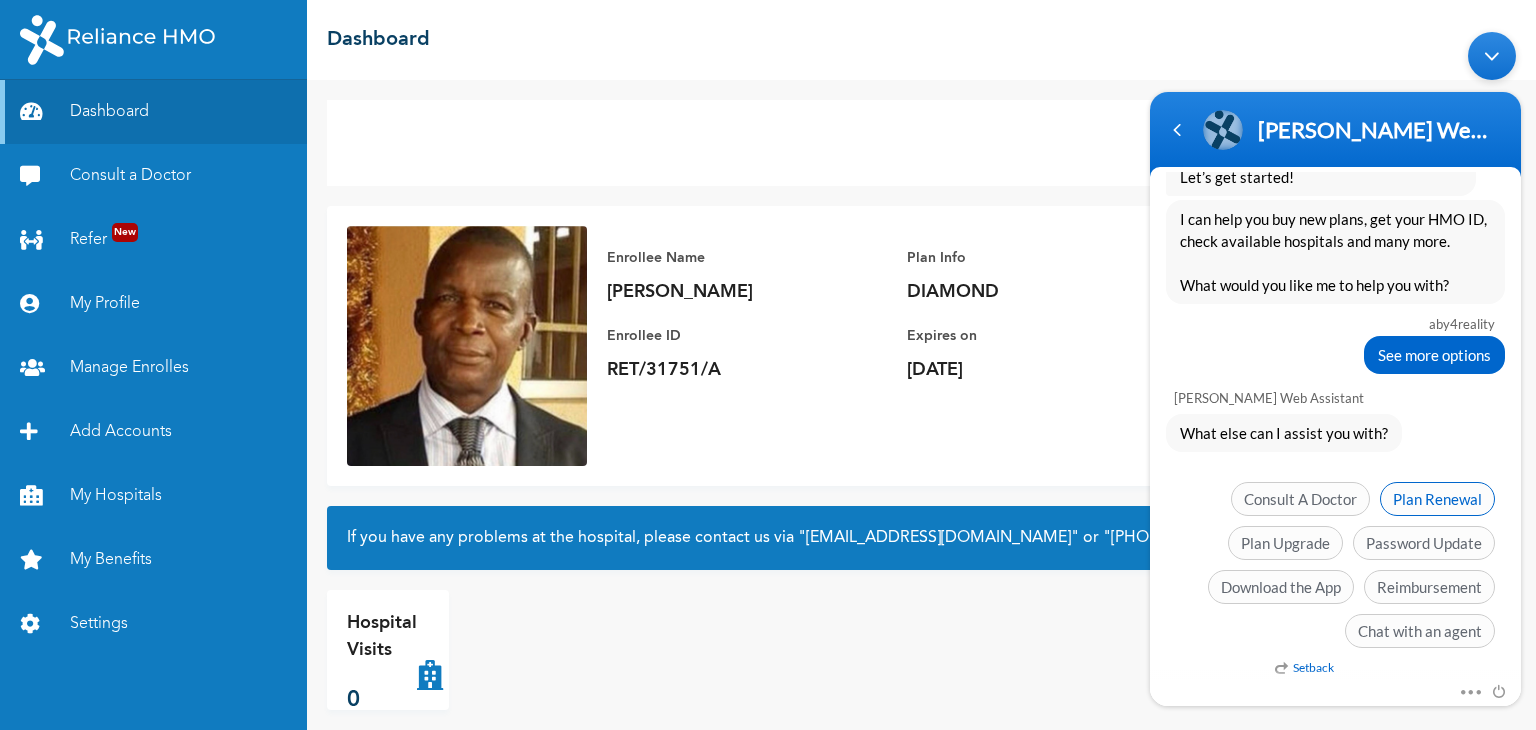 click on "Plan Renewal" at bounding box center [1437, 498] 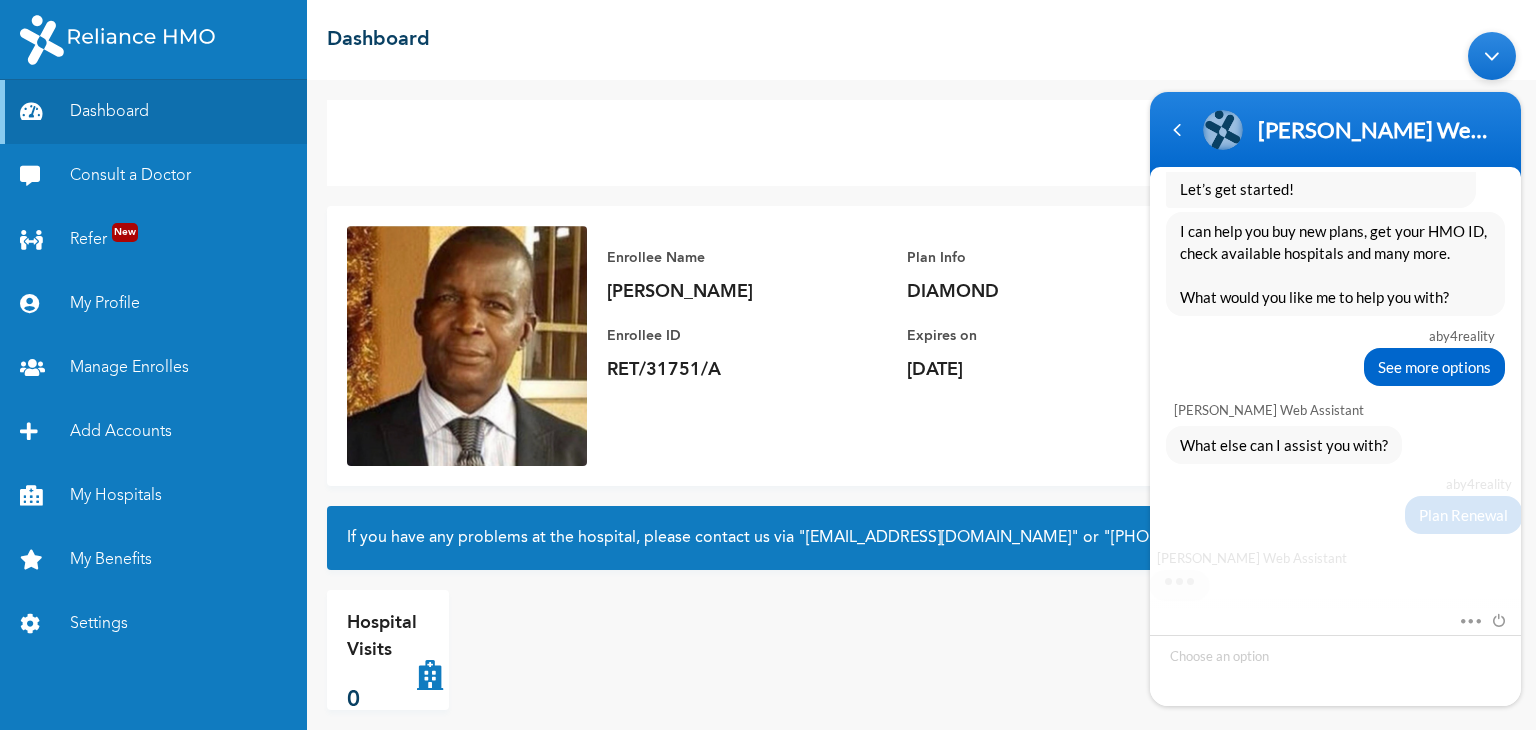 scroll, scrollTop: 532, scrollLeft: 0, axis: vertical 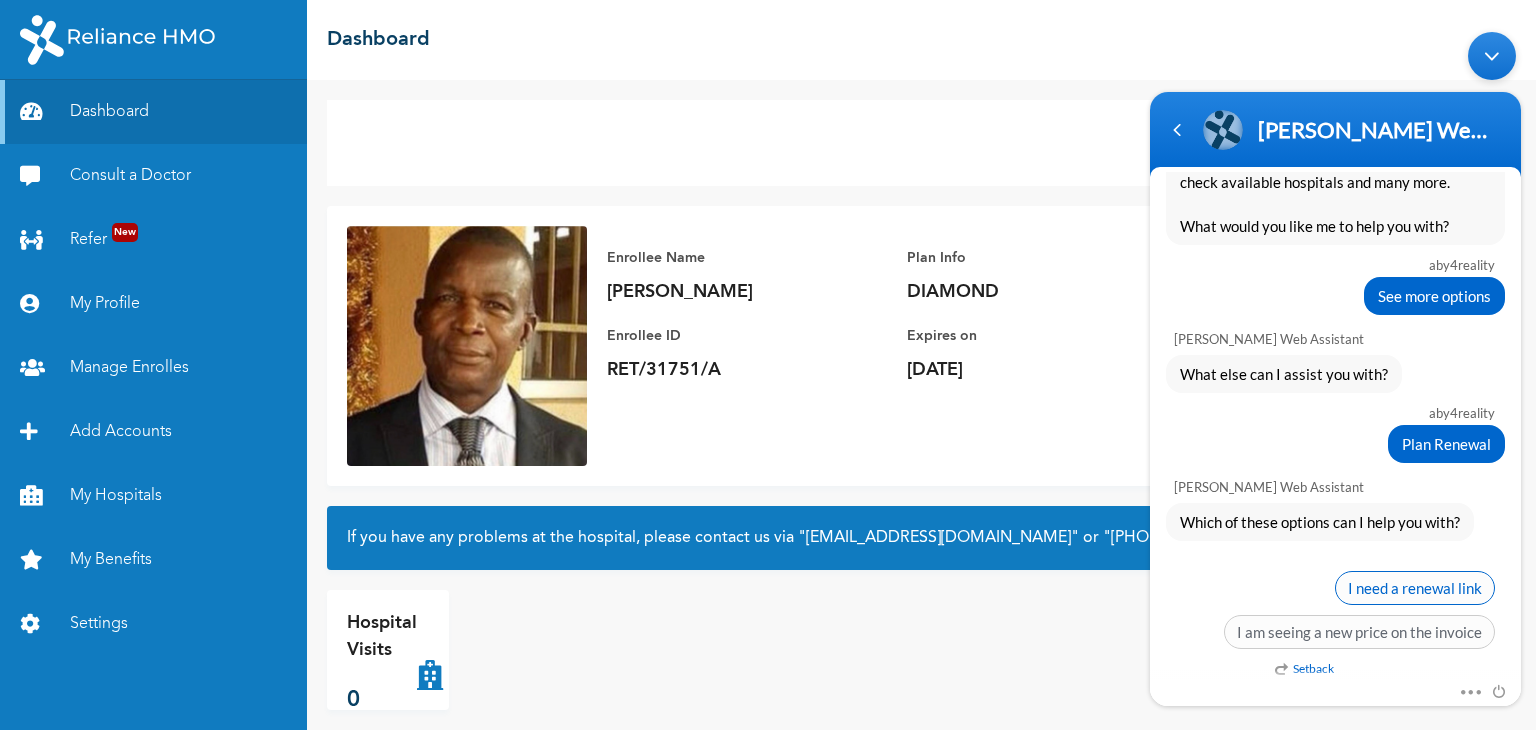 click on "I need a renewal link" at bounding box center (1415, 587) 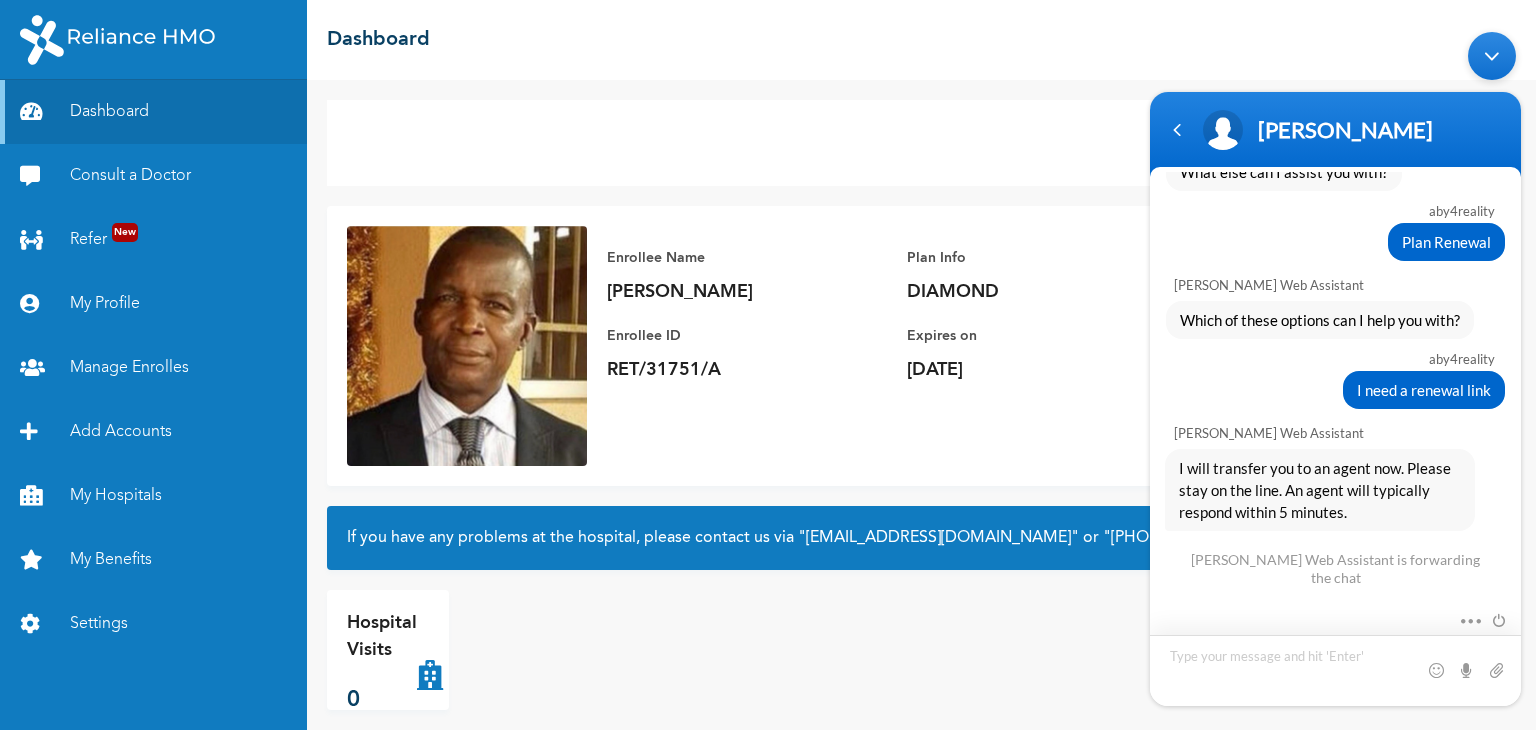 scroll, scrollTop: 848, scrollLeft: 0, axis: vertical 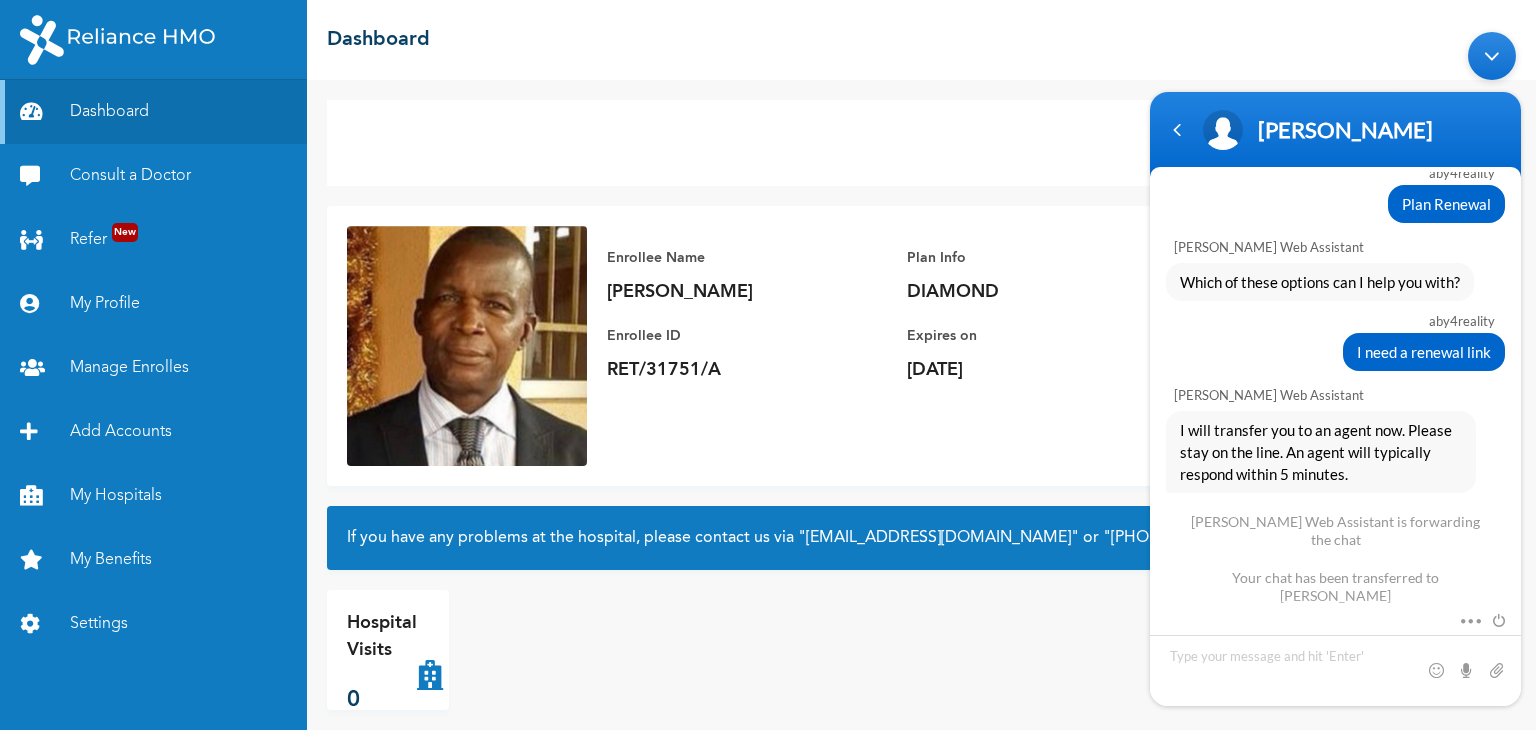 click on "Mute Send email Share your screen" at bounding box center (1335, 621) 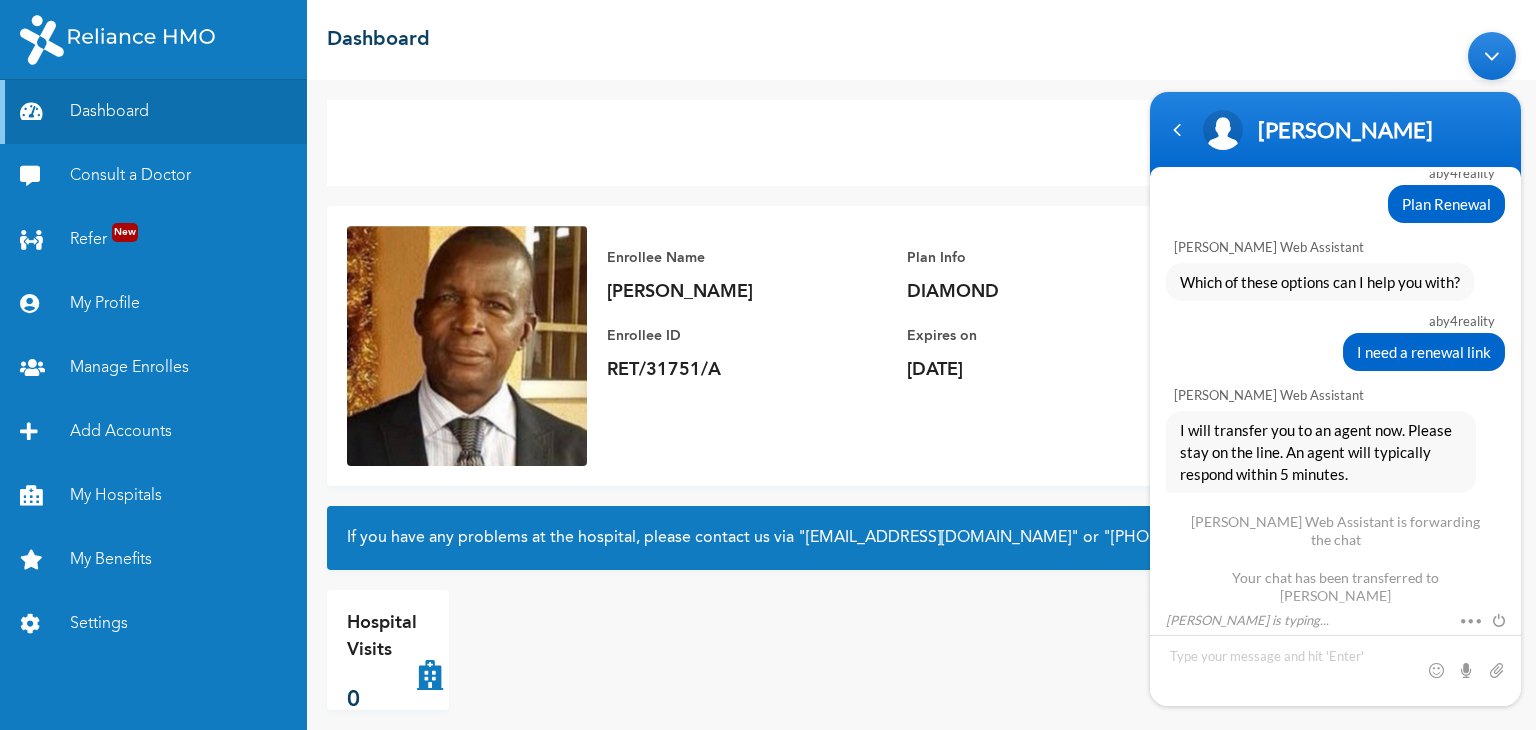 scroll, scrollTop: 983, scrollLeft: 0, axis: vertical 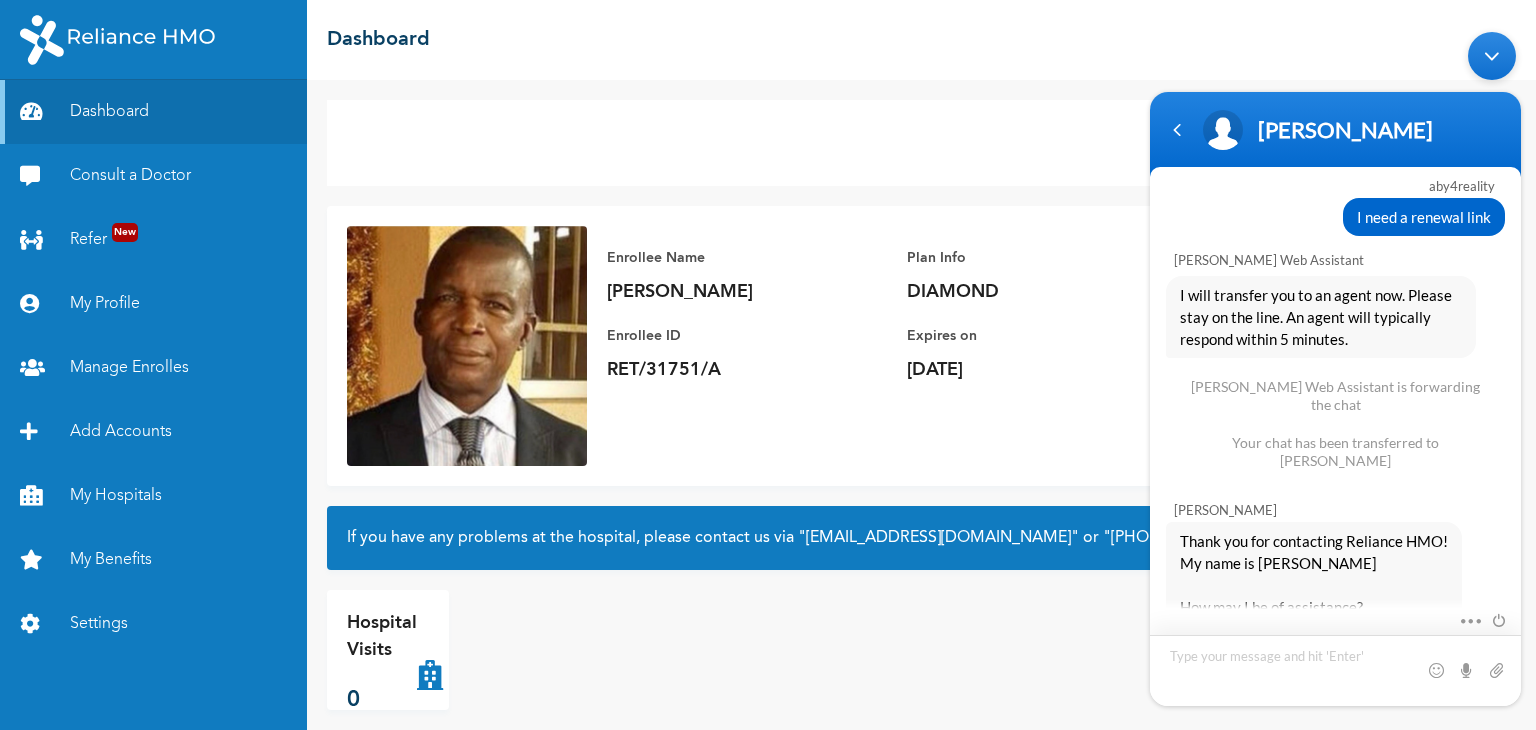 click at bounding box center [1335, 669] 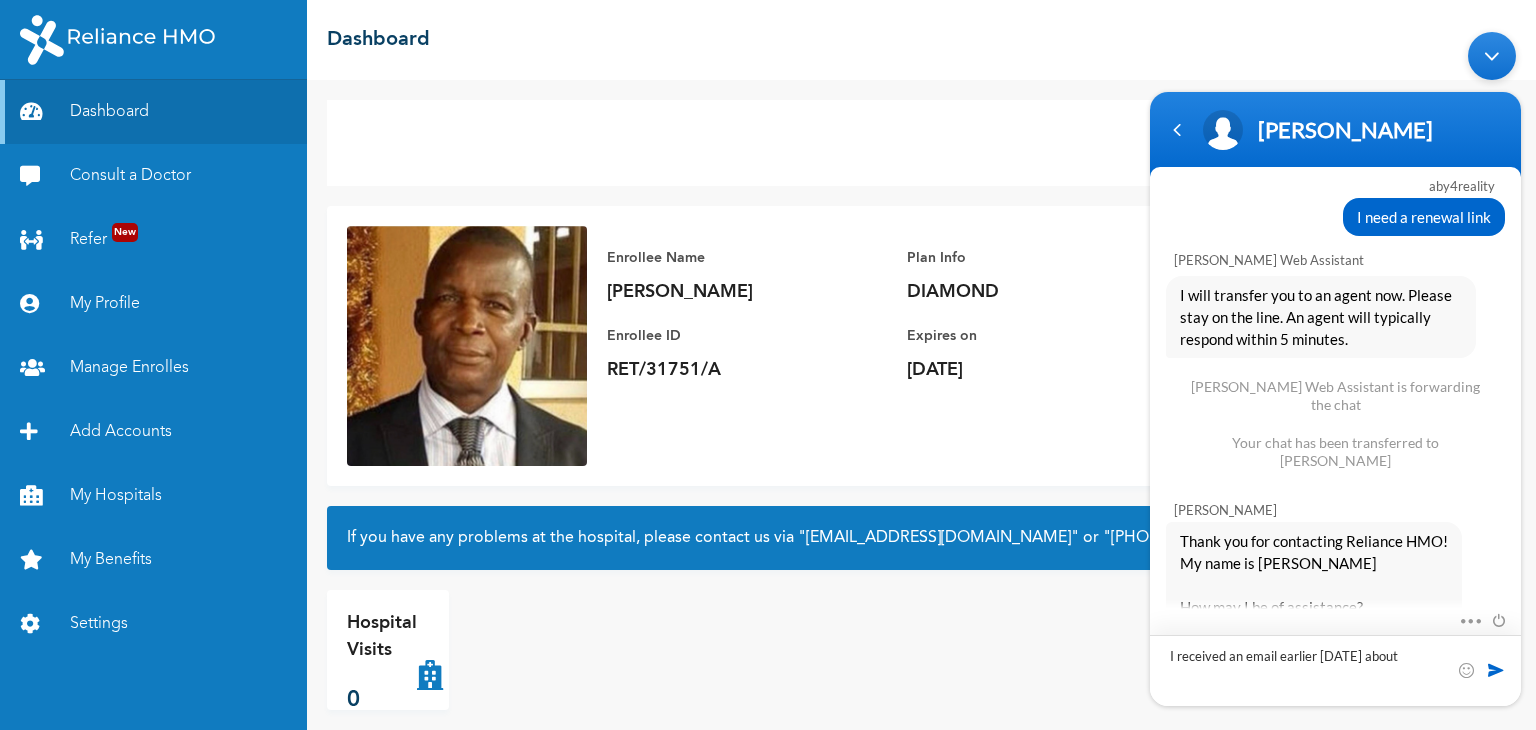 click on "I received an email earlier [DATE] about" at bounding box center (1335, 669) 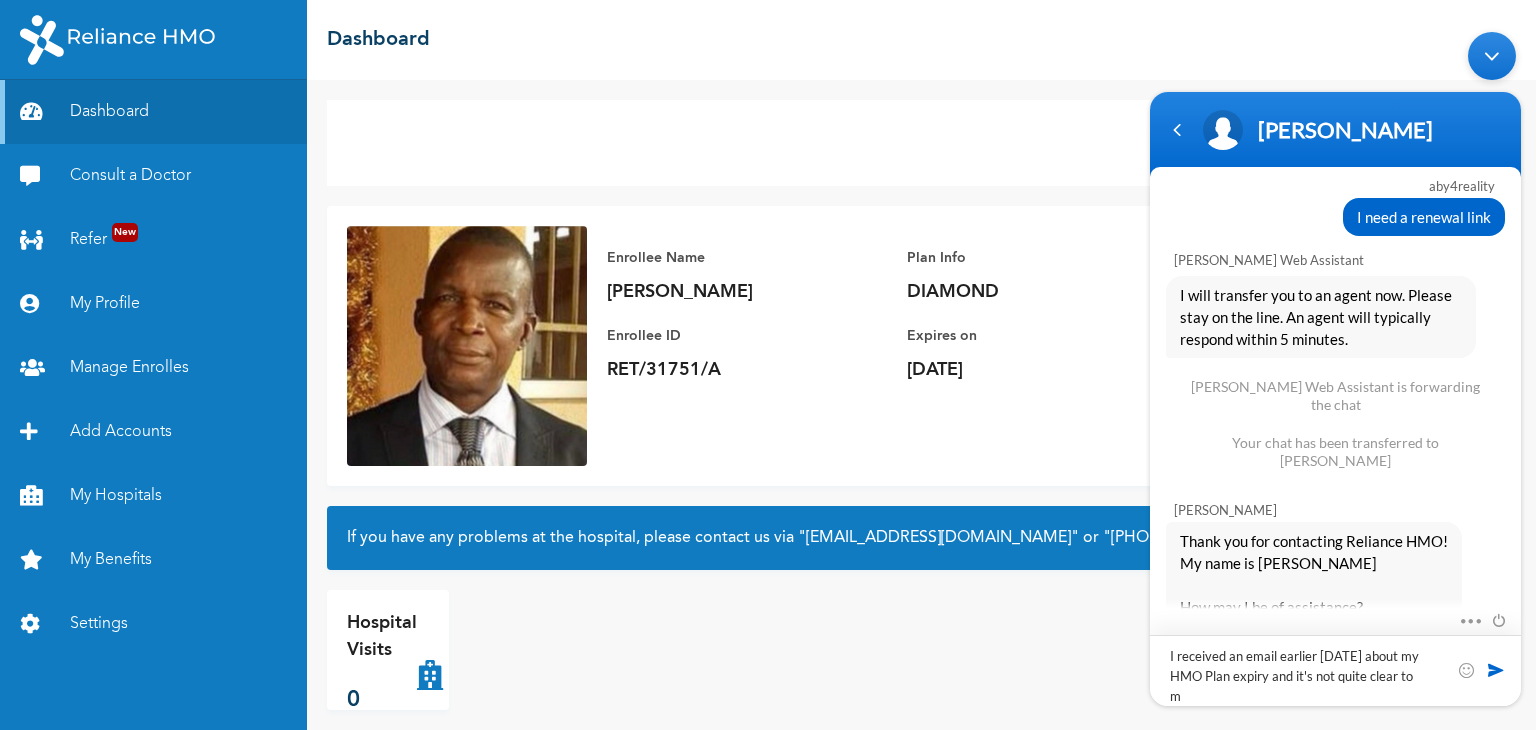 type on "I received an email earlier [DATE] about my HMO Plan expiry and it's not quite clear to me" 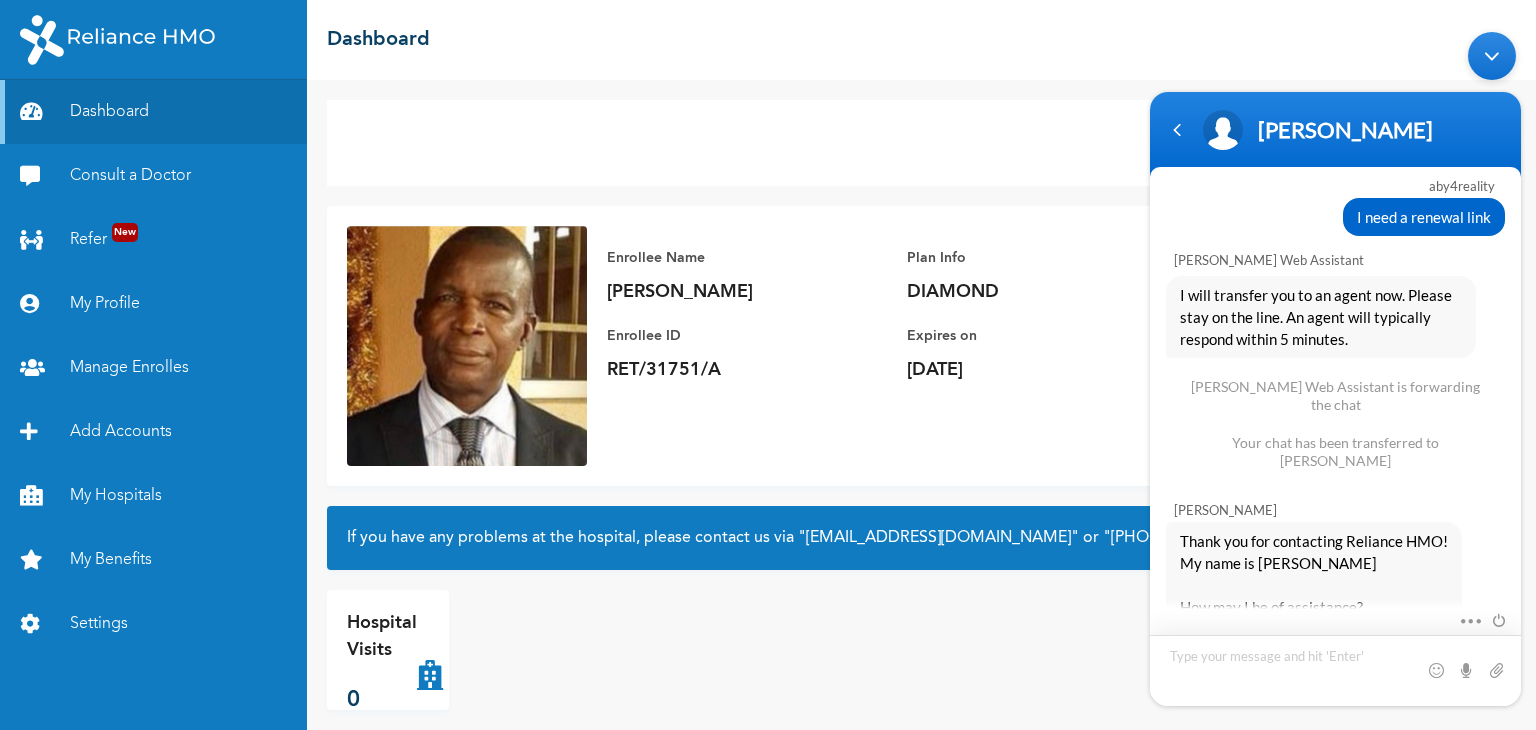 scroll, scrollTop: 1096, scrollLeft: 0, axis: vertical 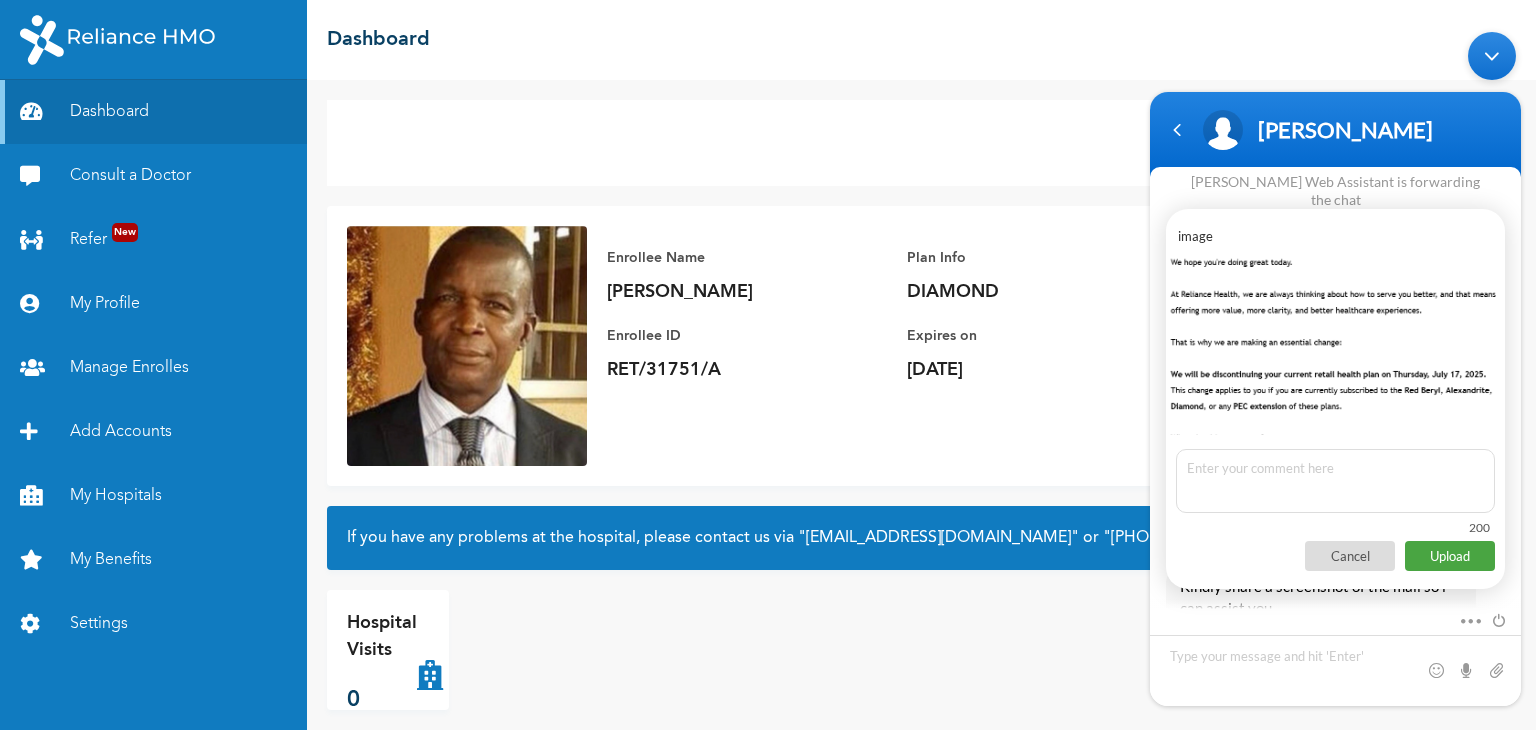 click on "Upload" at bounding box center [1450, 555] 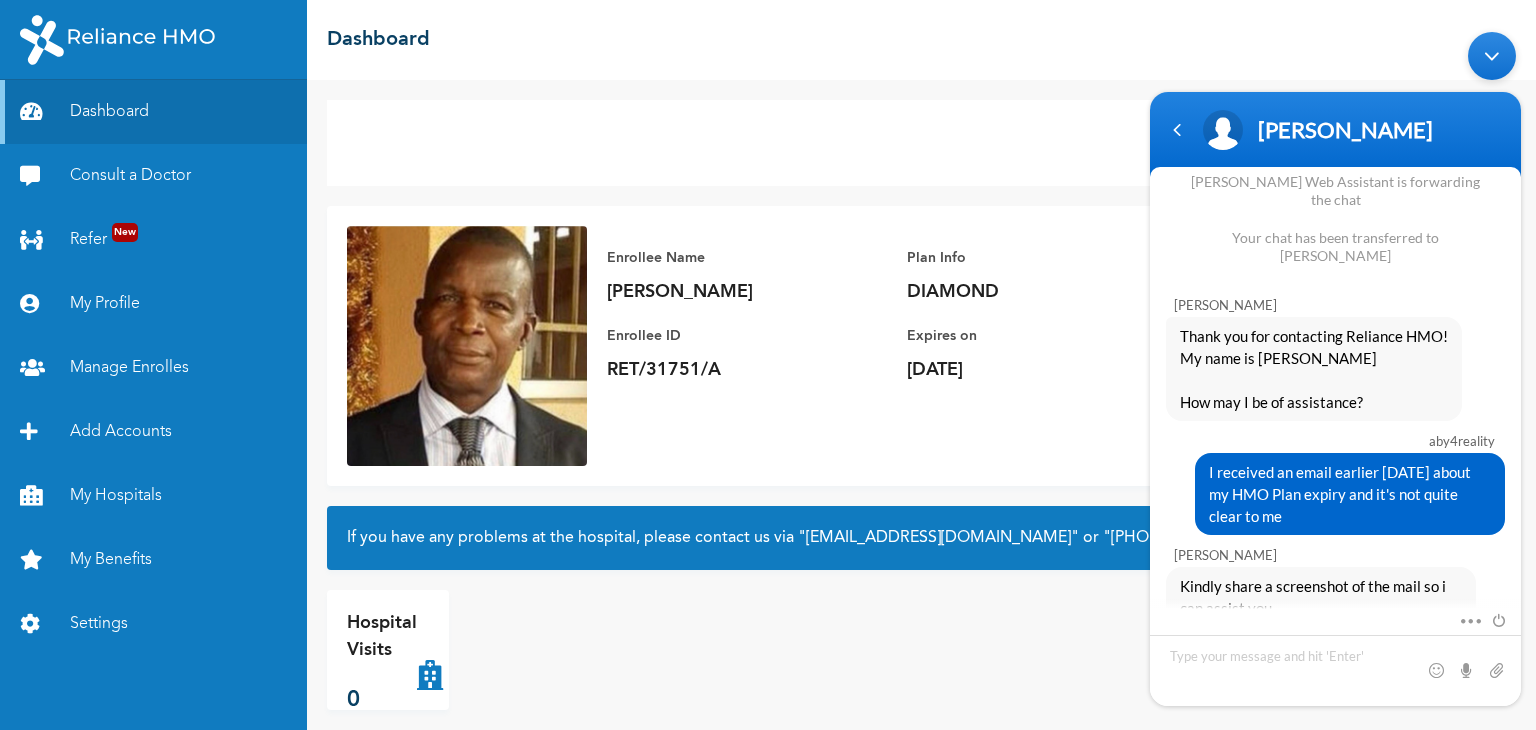 scroll, scrollTop: 1412, scrollLeft: 0, axis: vertical 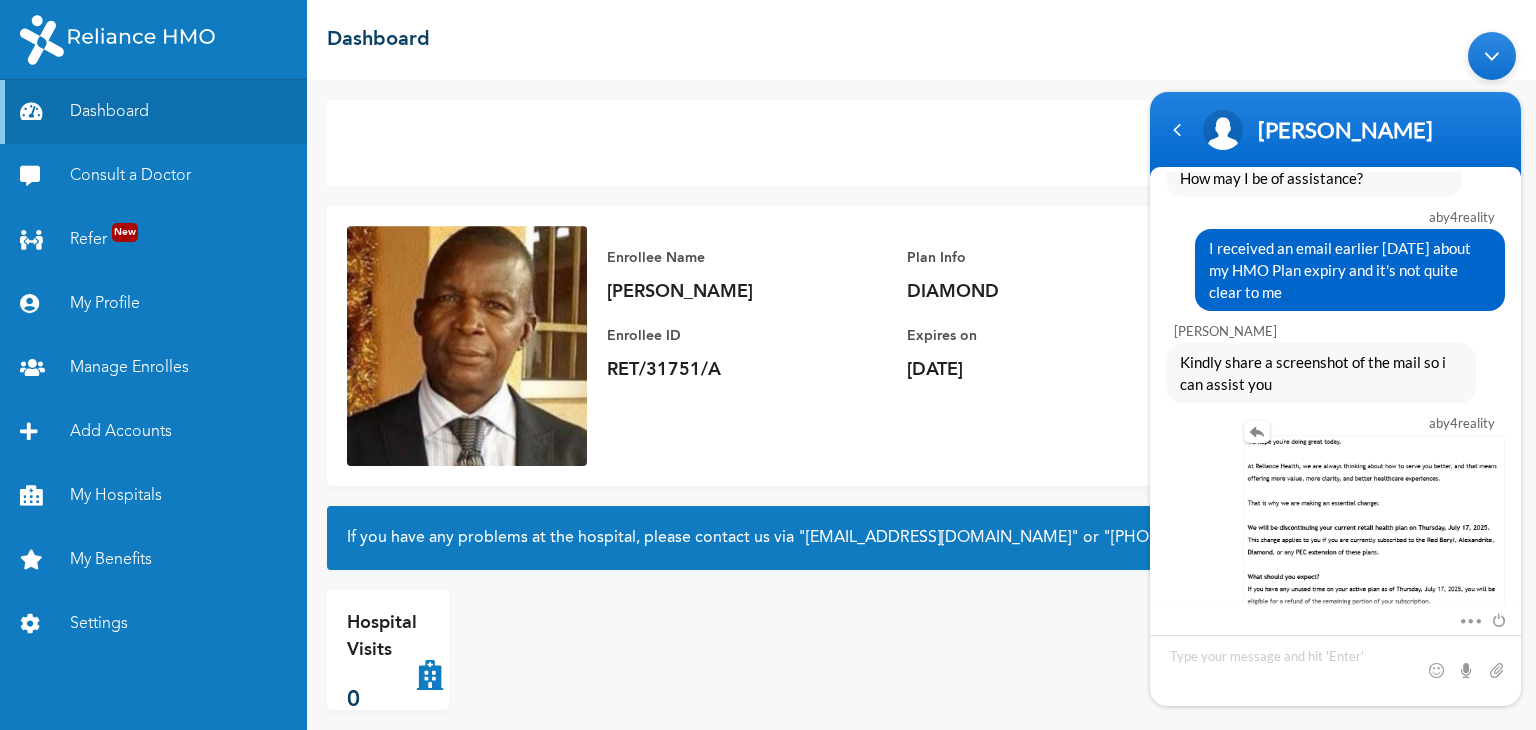 click at bounding box center (1374, 531) 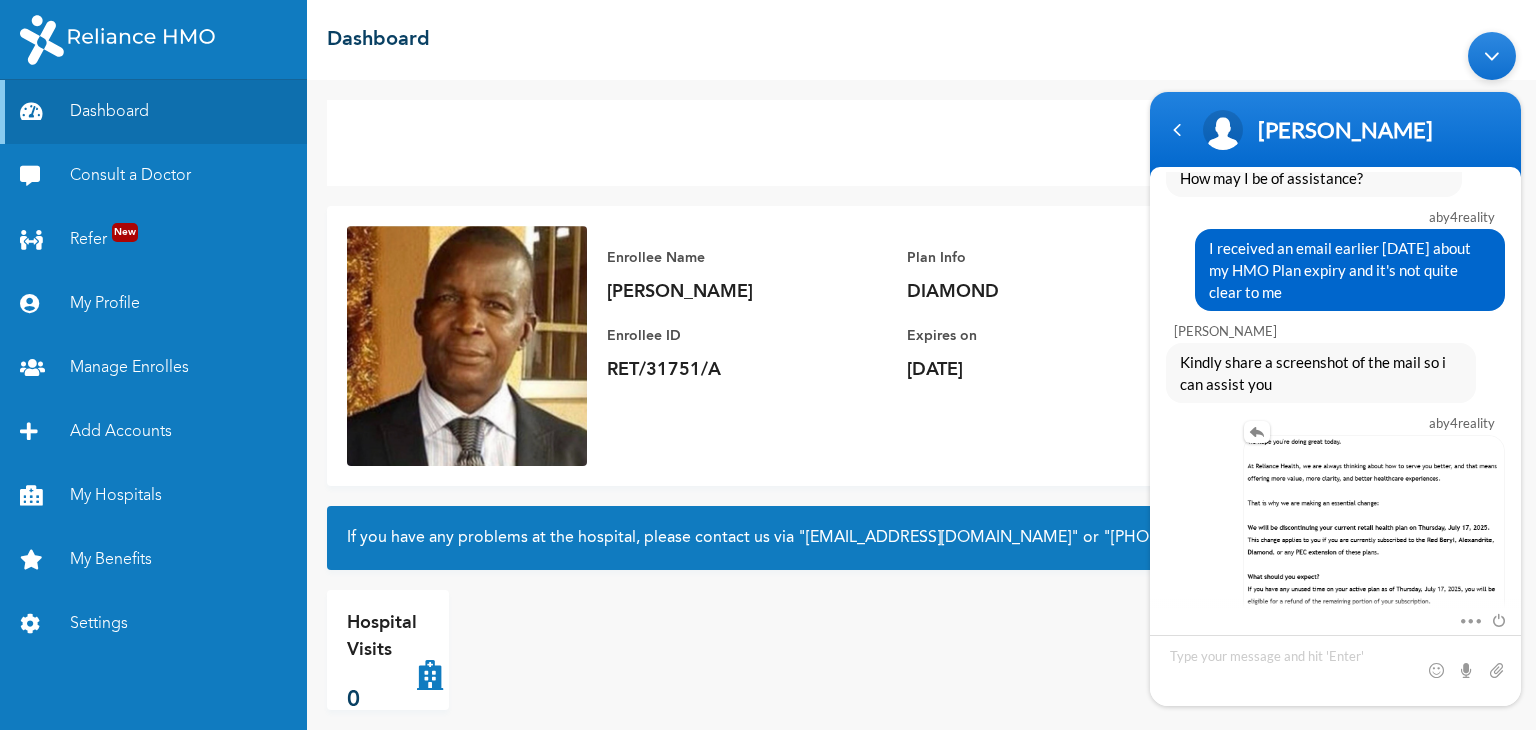 scroll, scrollTop: 1635, scrollLeft: 0, axis: vertical 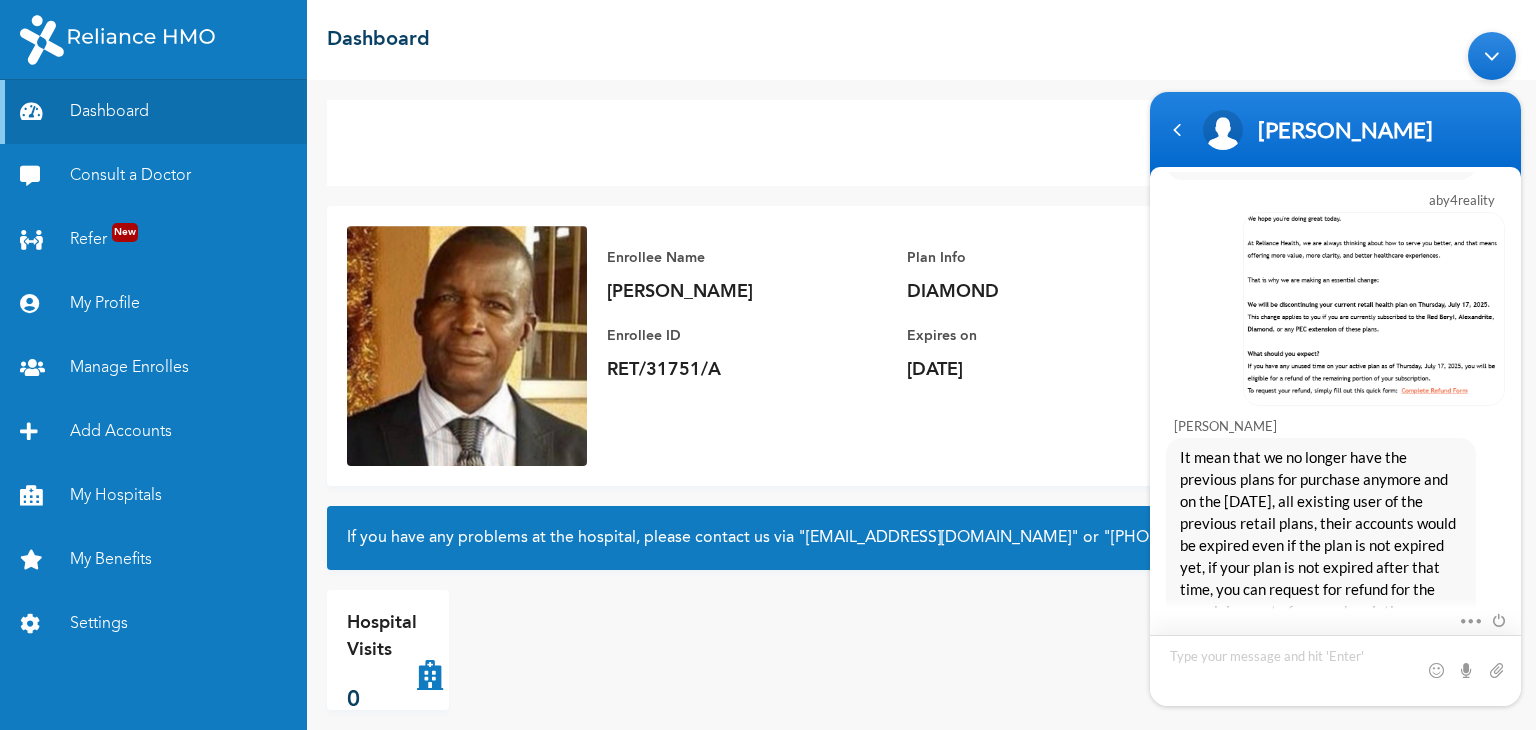 click at bounding box center [1335, 669] 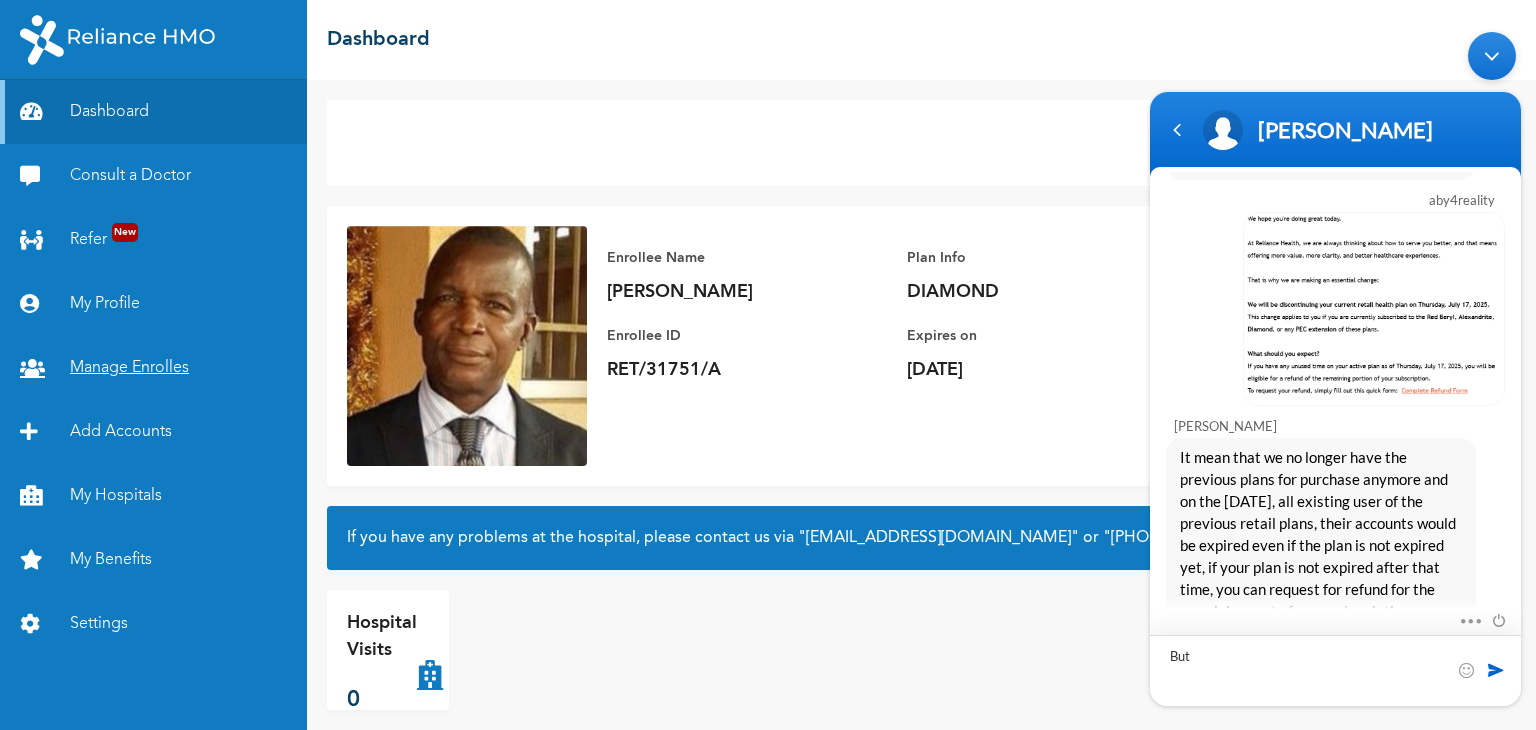type on "But" 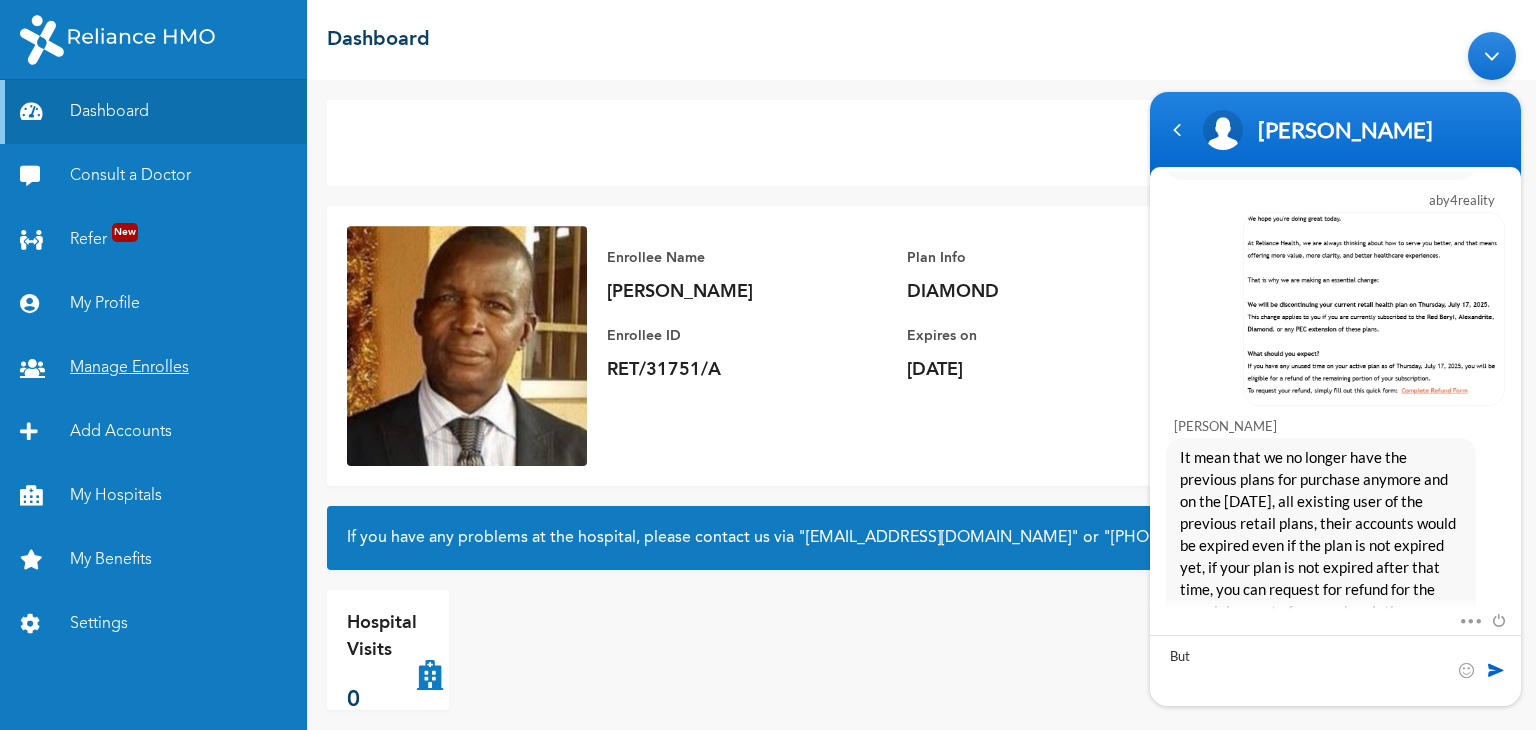 click on "Manage Enrolles" at bounding box center [153, 368] 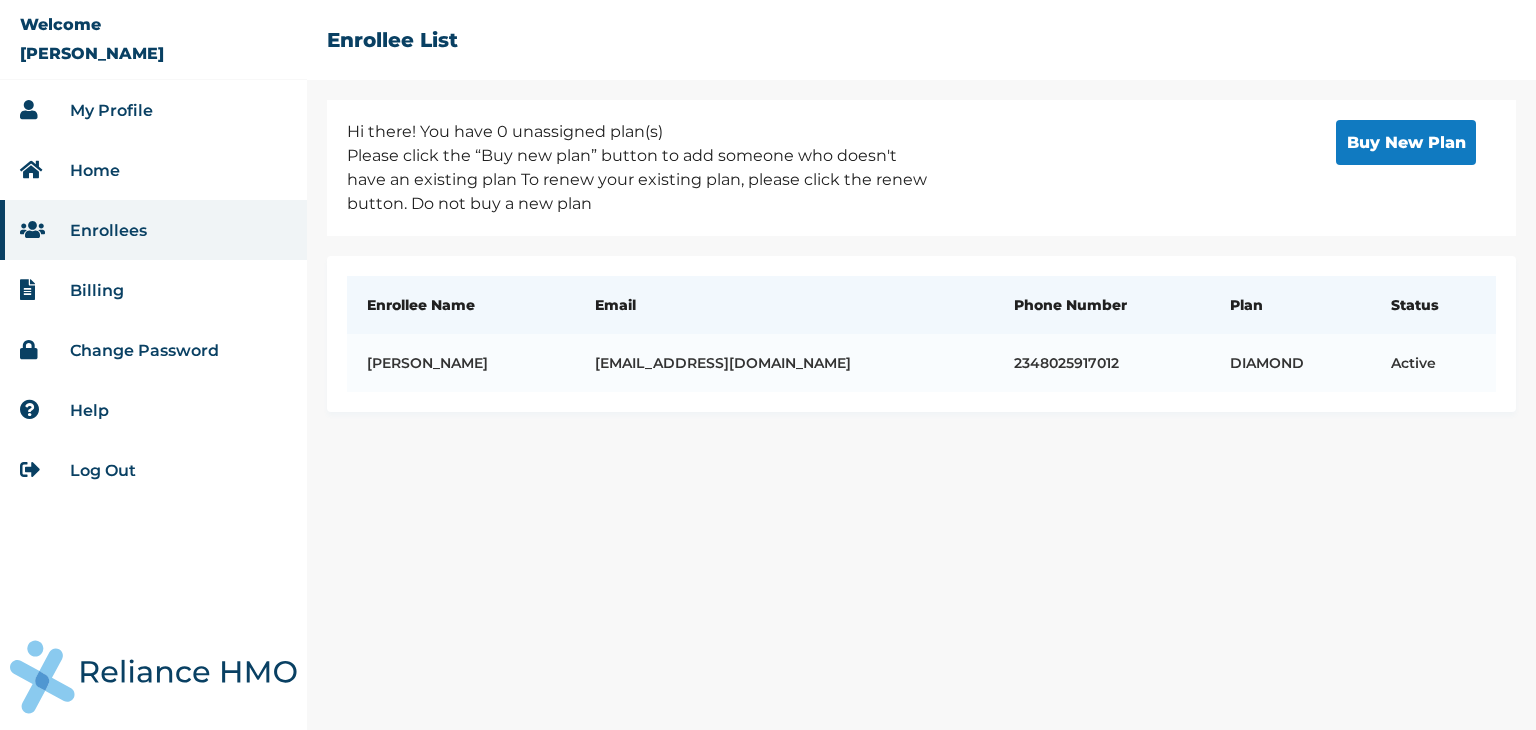 scroll, scrollTop: 0, scrollLeft: 0, axis: both 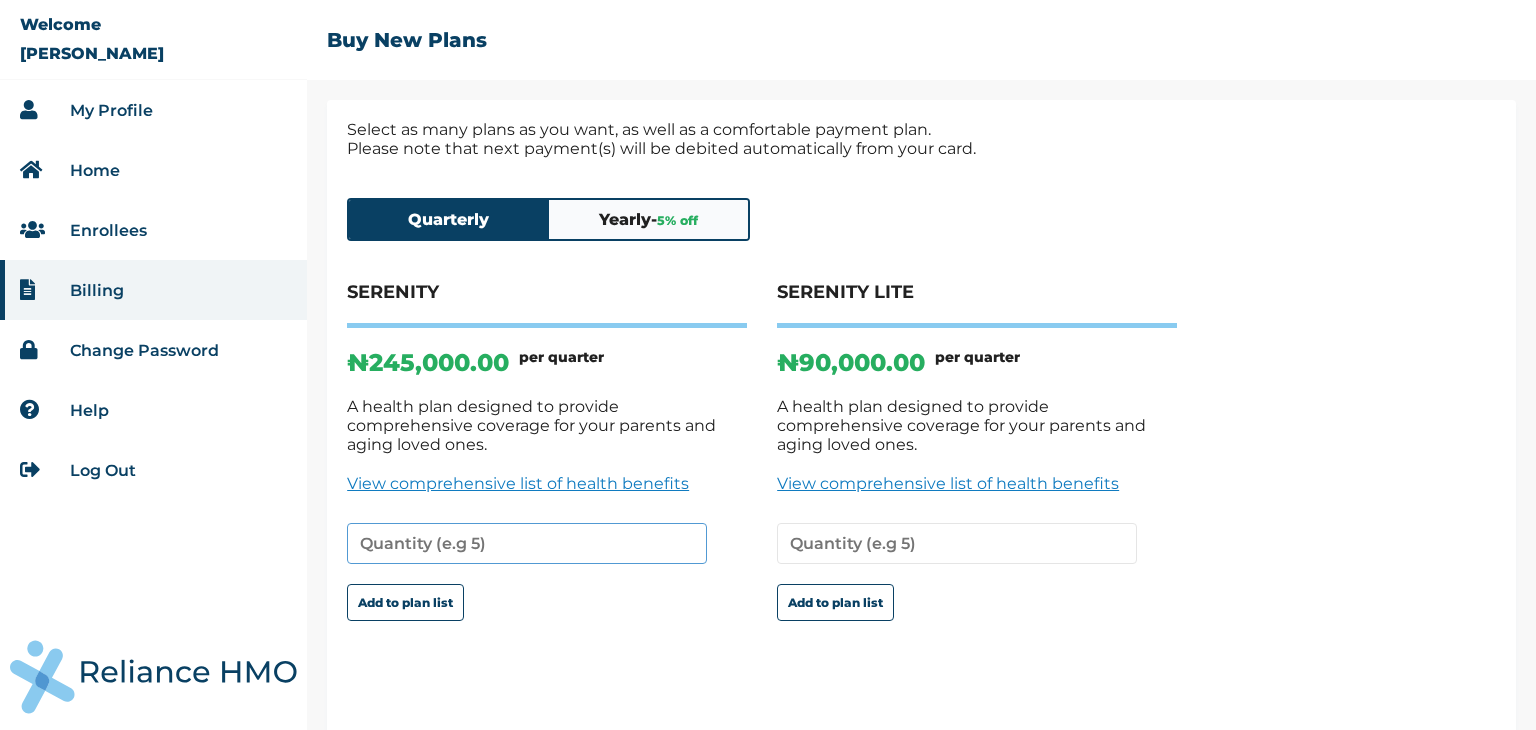 click at bounding box center (527, 543) 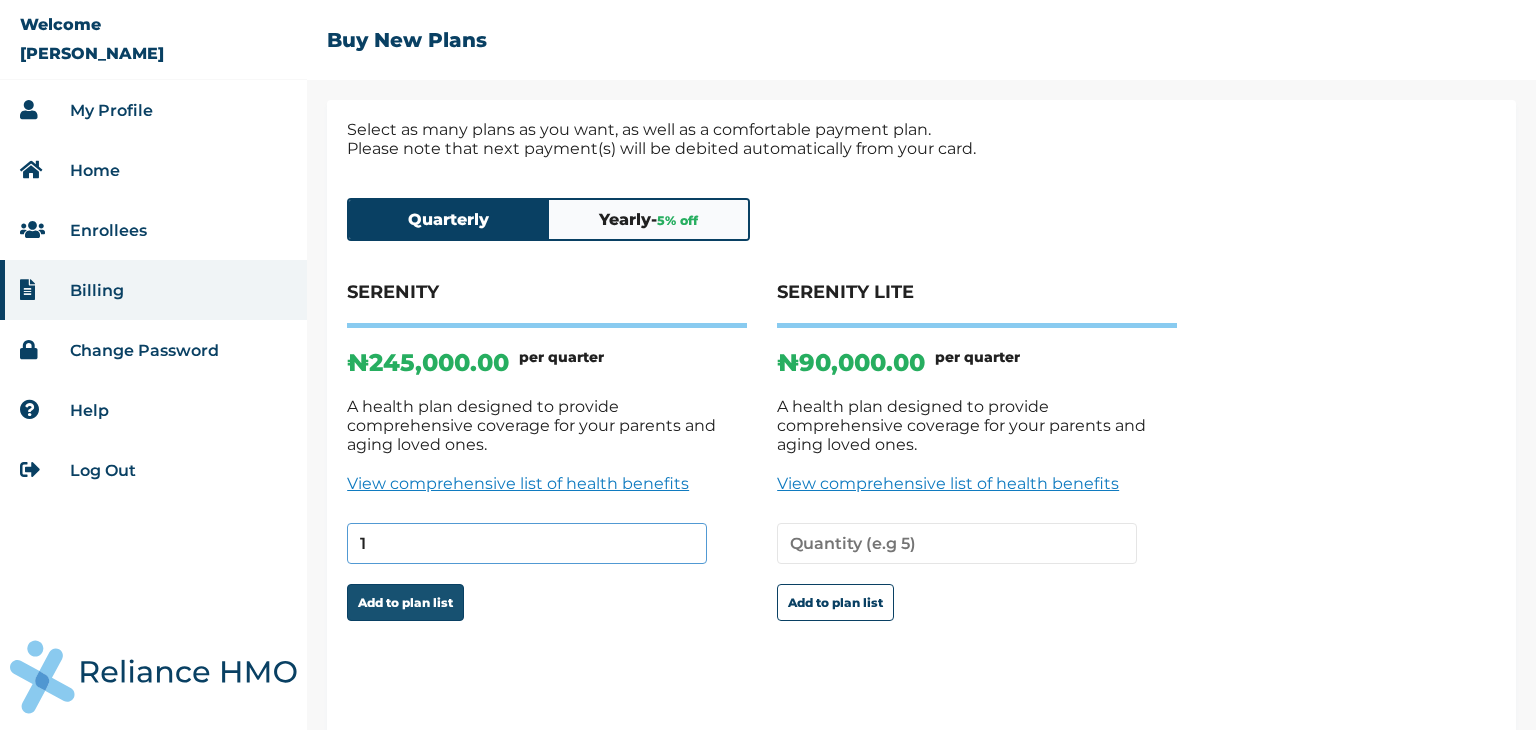 type on "1" 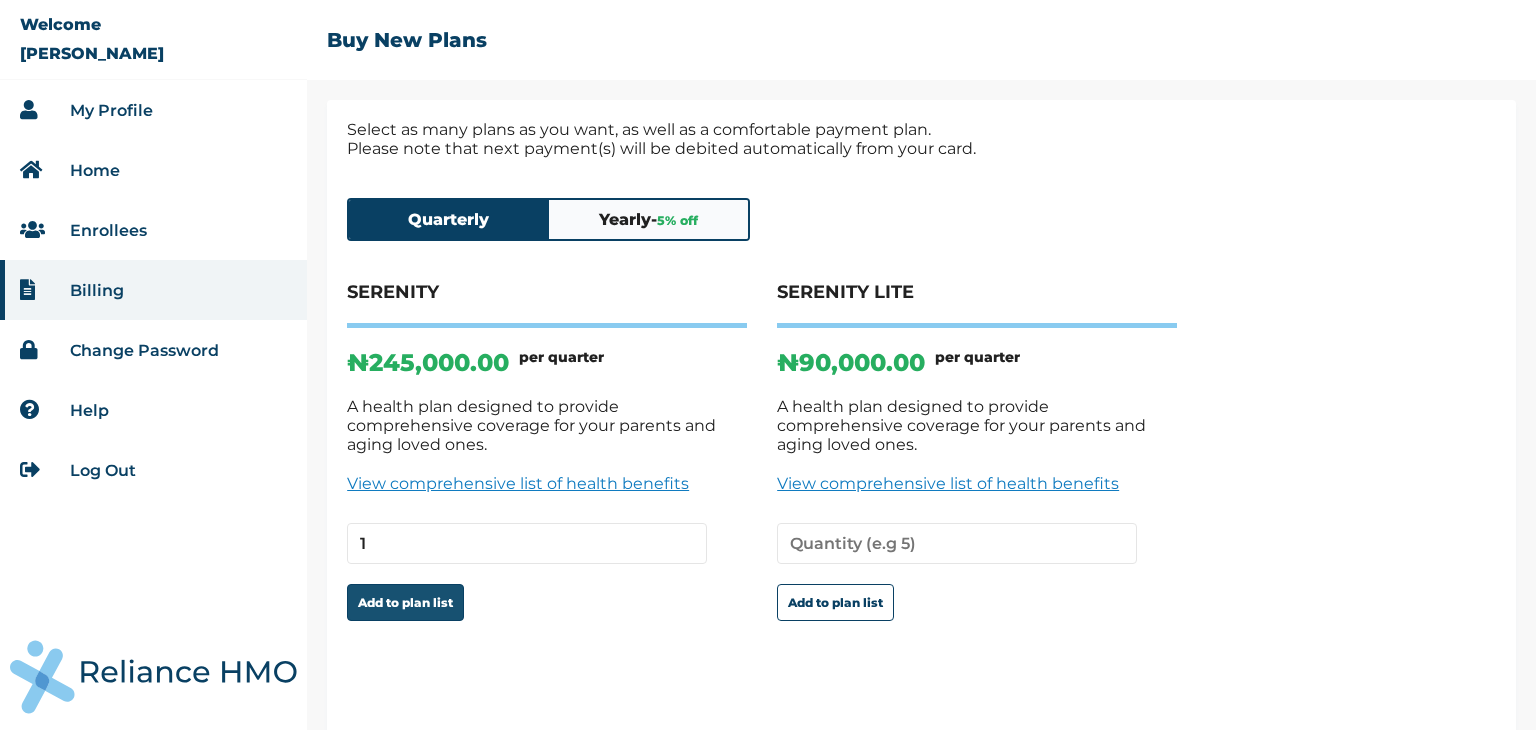 click on "Add to plan list" at bounding box center (405, 602) 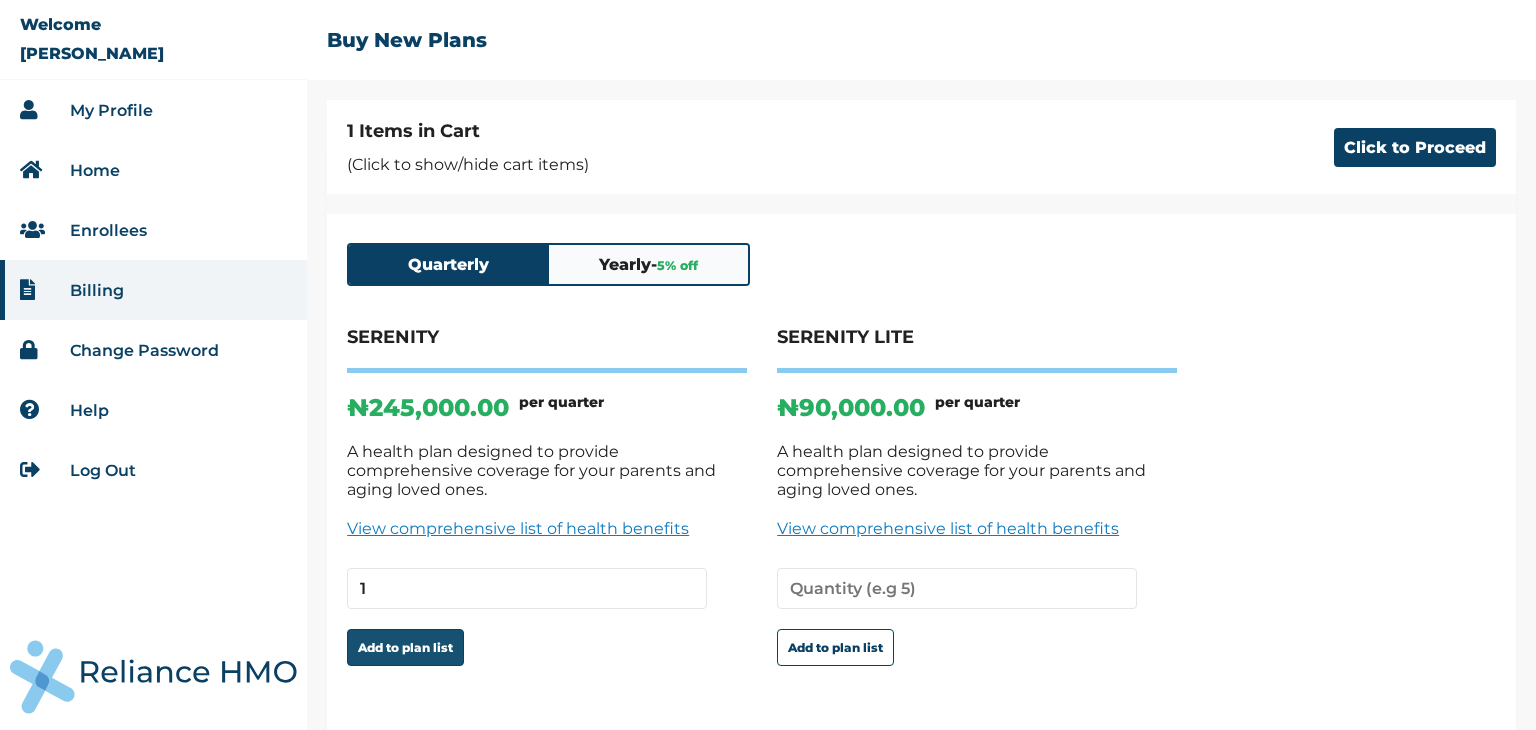 scroll, scrollTop: 121, scrollLeft: 0, axis: vertical 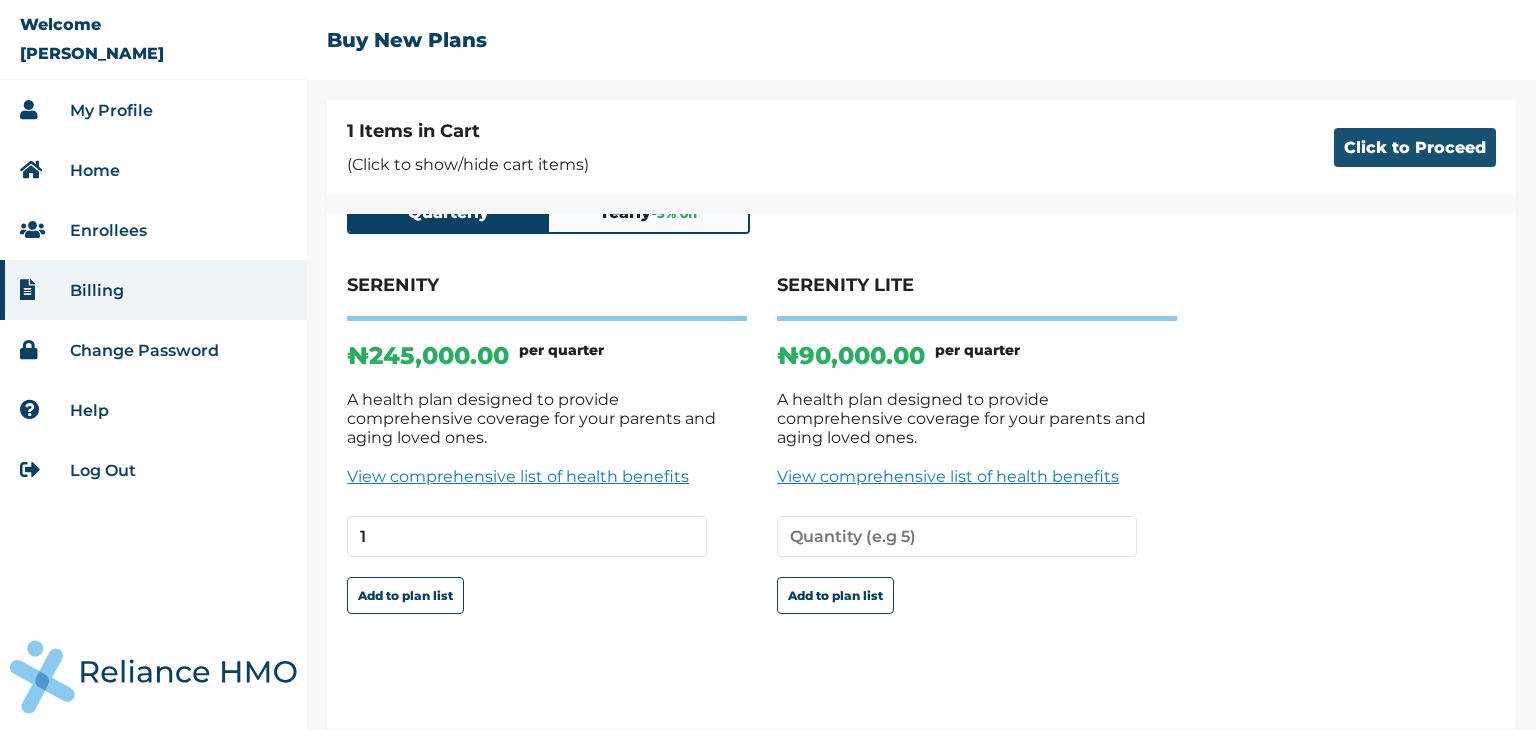 click on "Click to Proceed" at bounding box center (1415, 147) 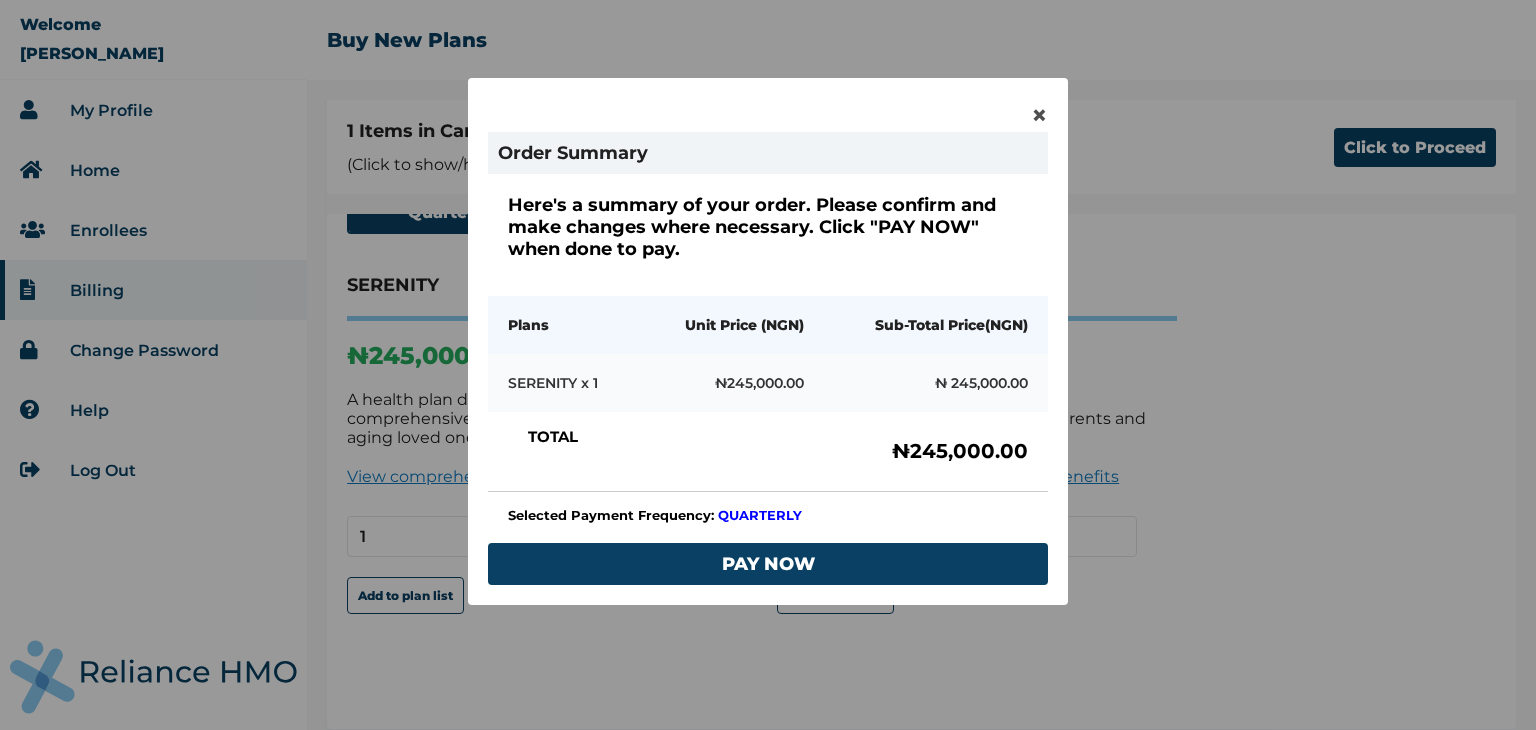 scroll, scrollTop: 99, scrollLeft: 0, axis: vertical 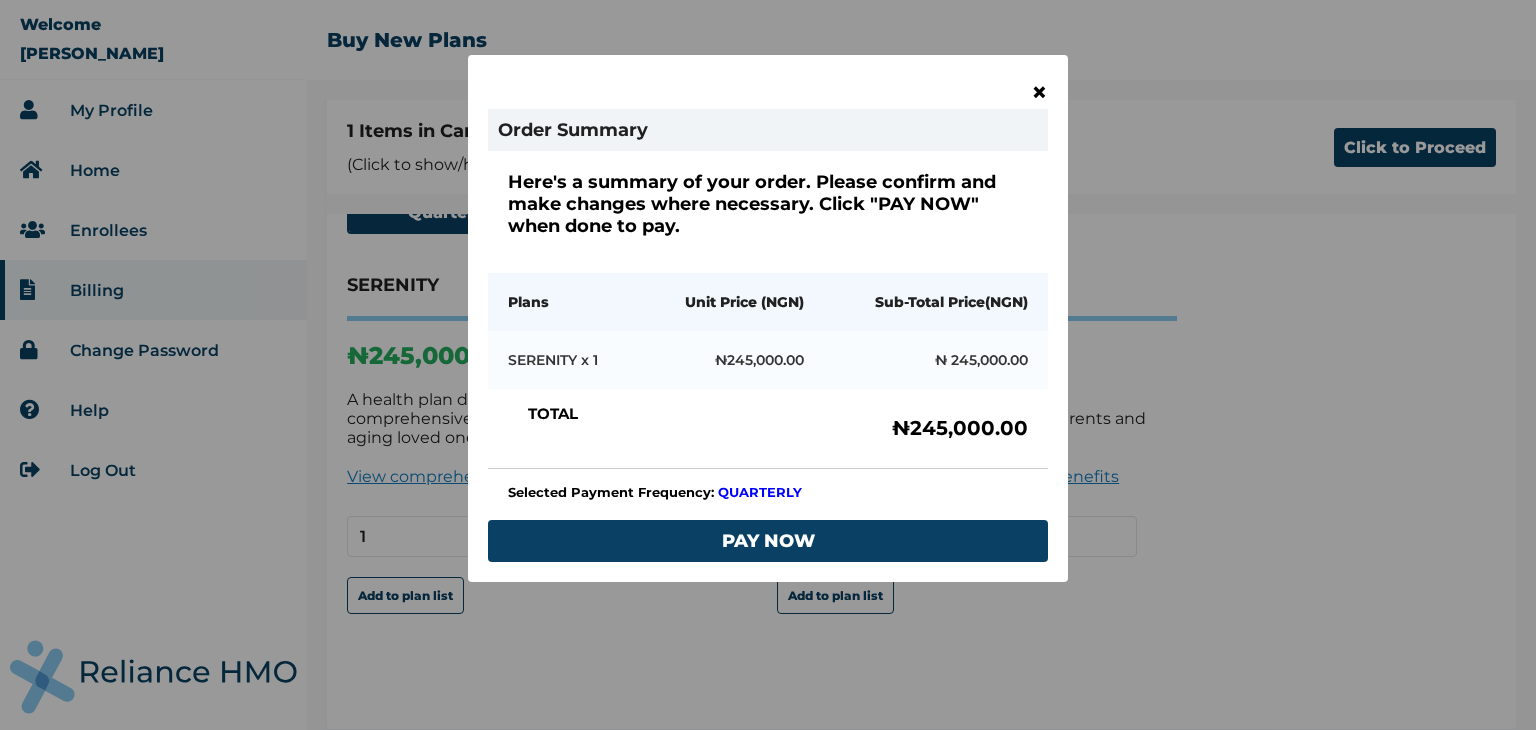click on "×" at bounding box center (1039, 92) 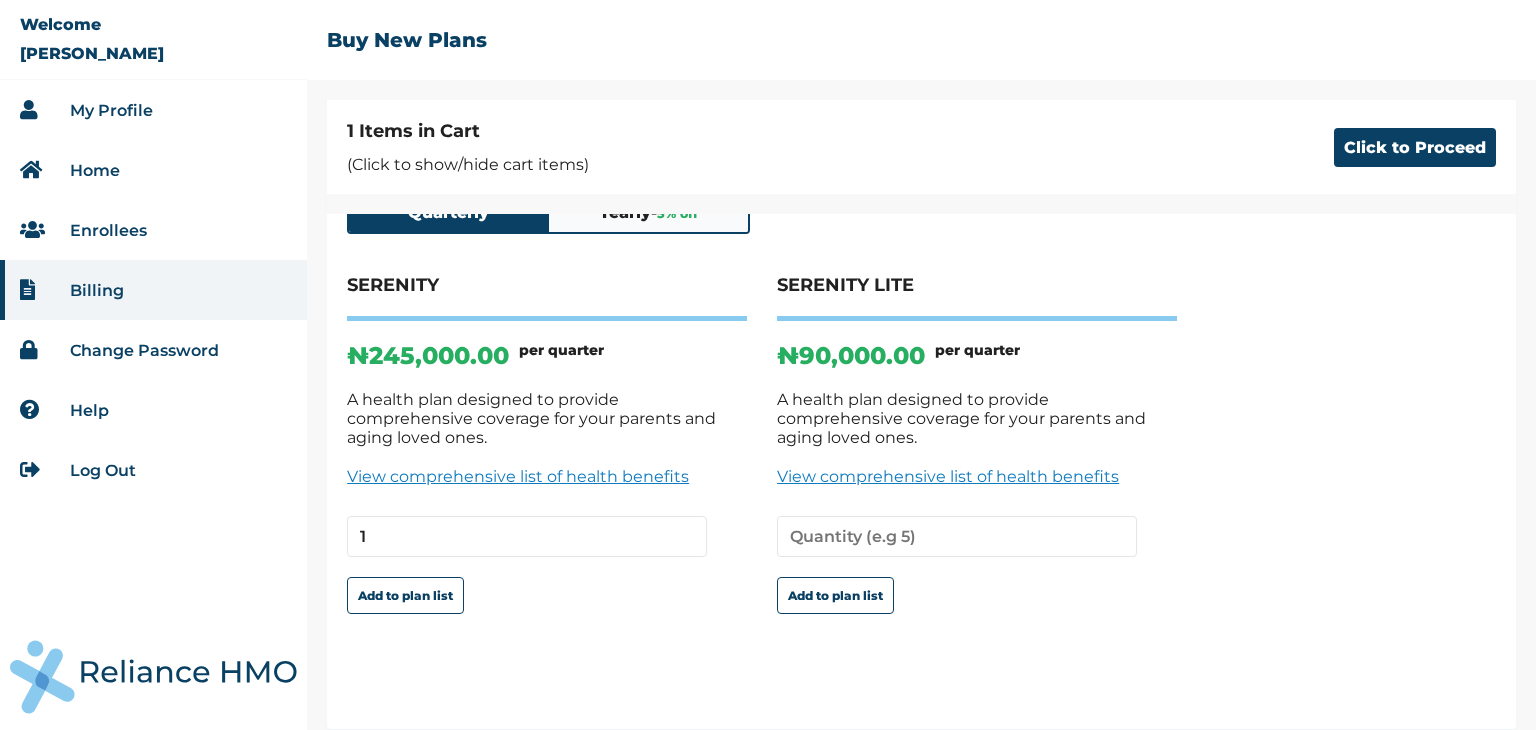click on "My Profile" at bounding box center [111, 110] 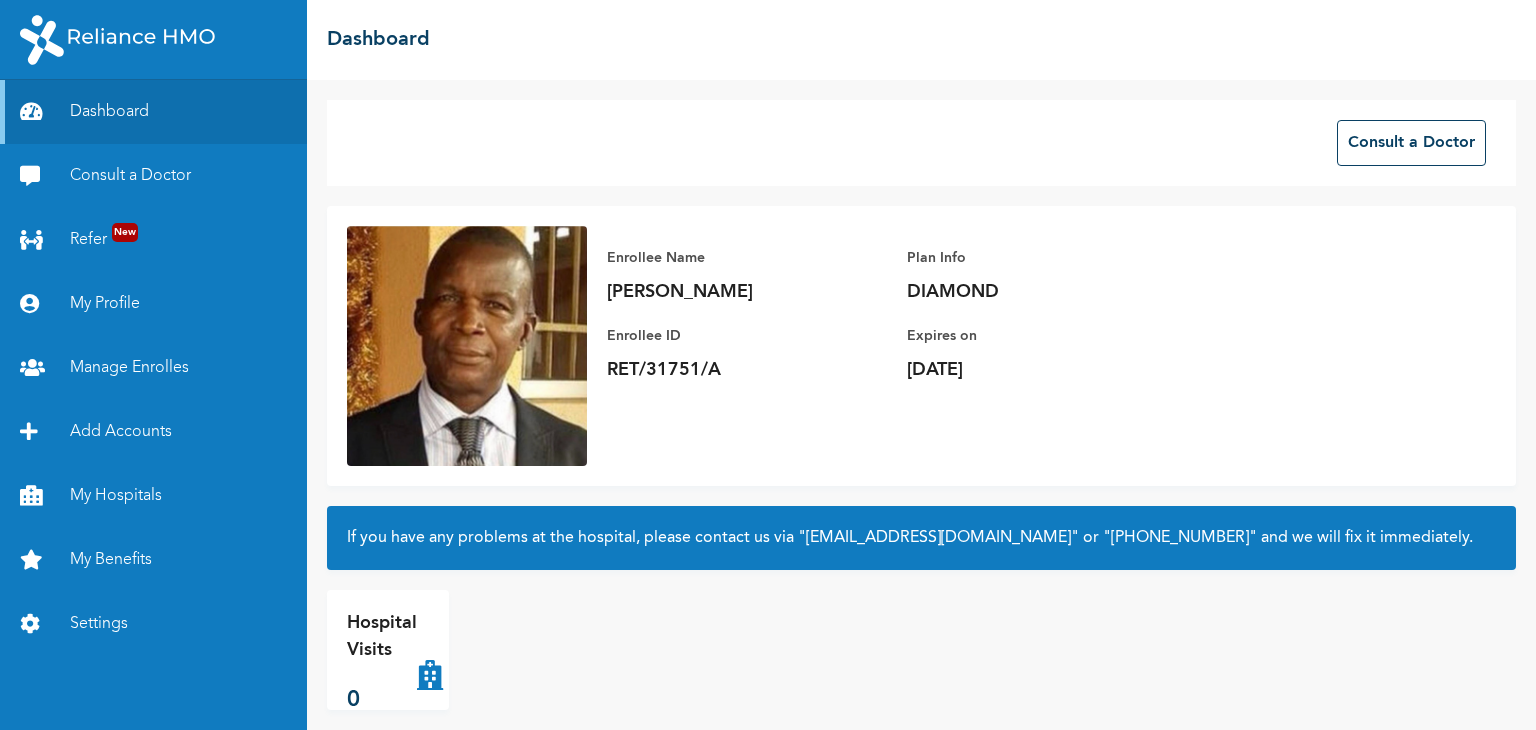 scroll, scrollTop: 0, scrollLeft: 0, axis: both 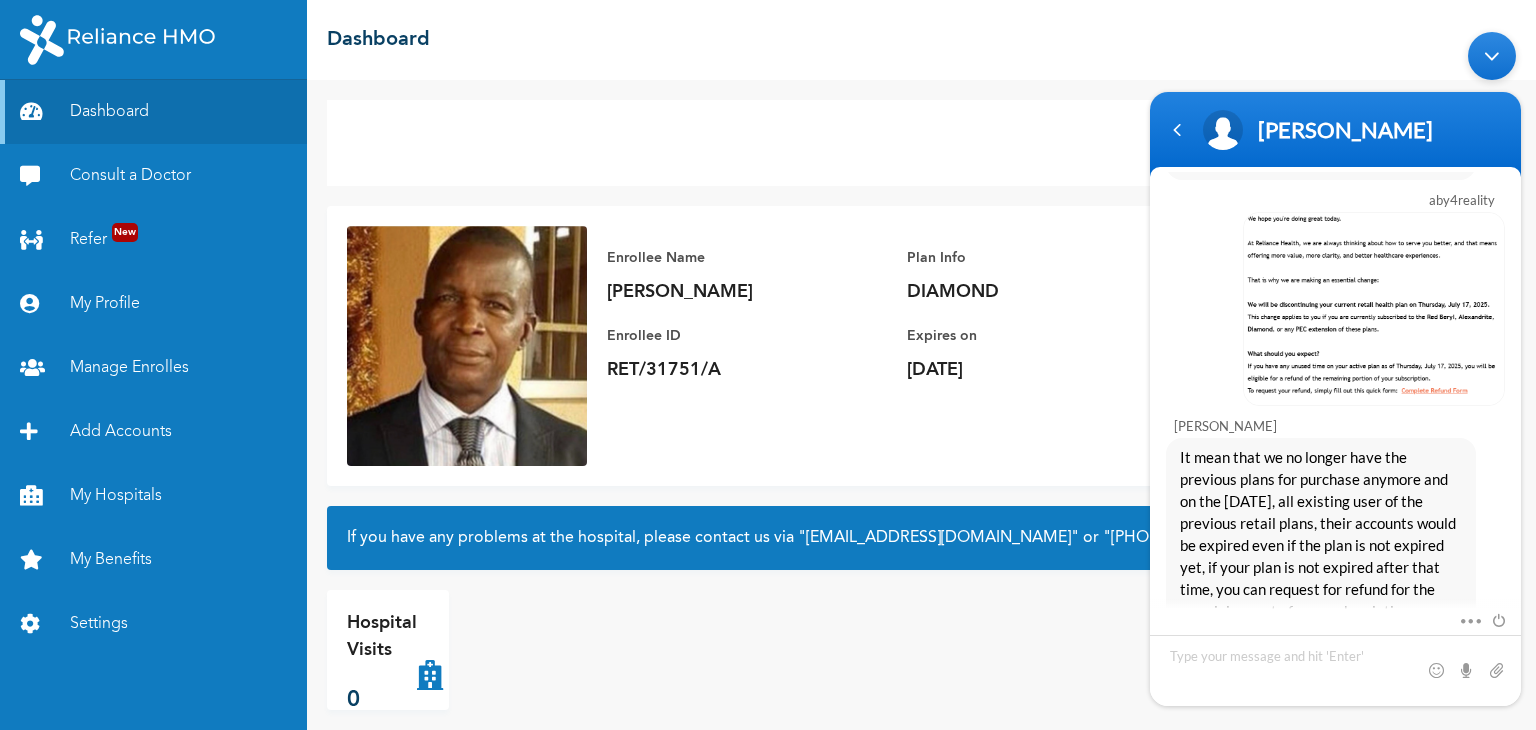 click at bounding box center (1335, 669) 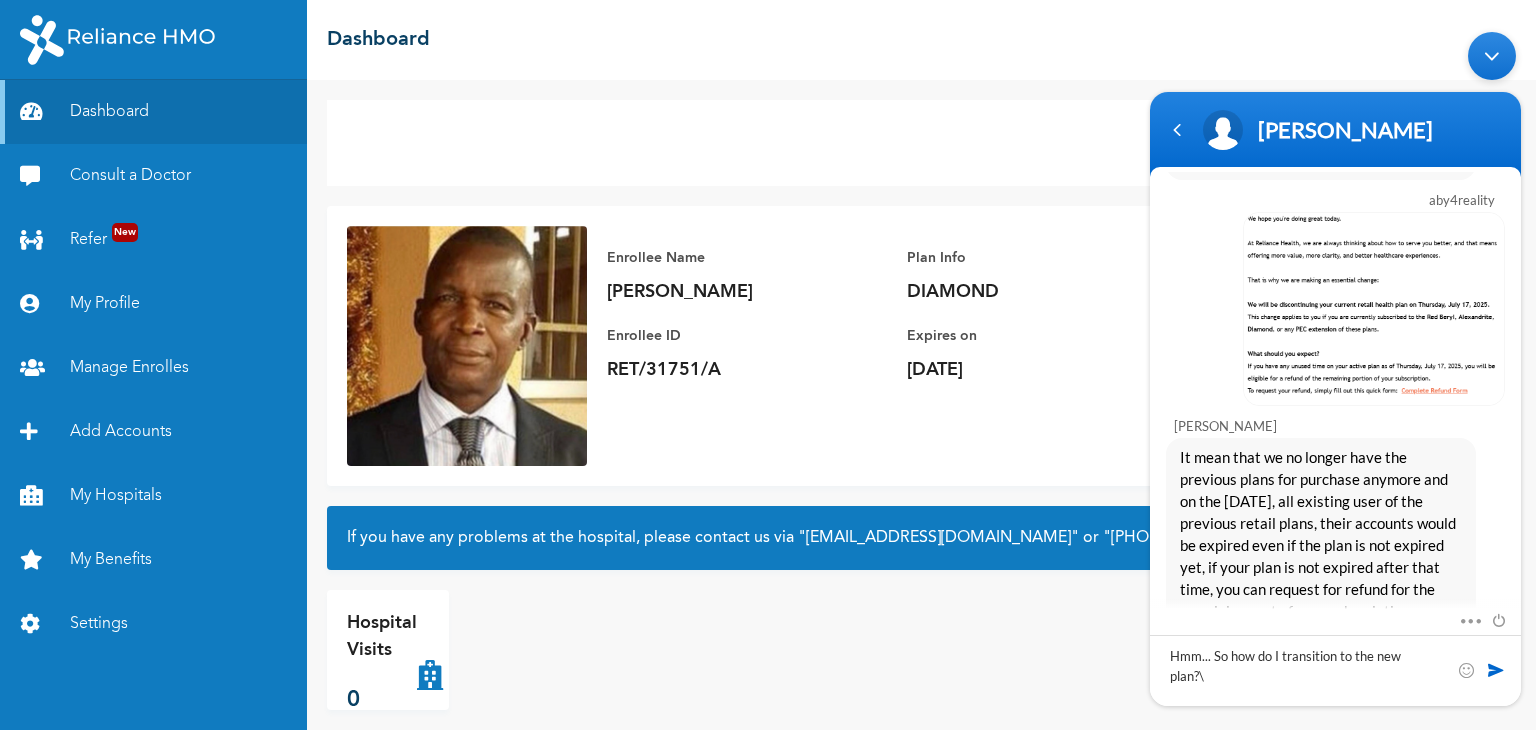 type on "Hmm... So how do I transition to the new plan?" 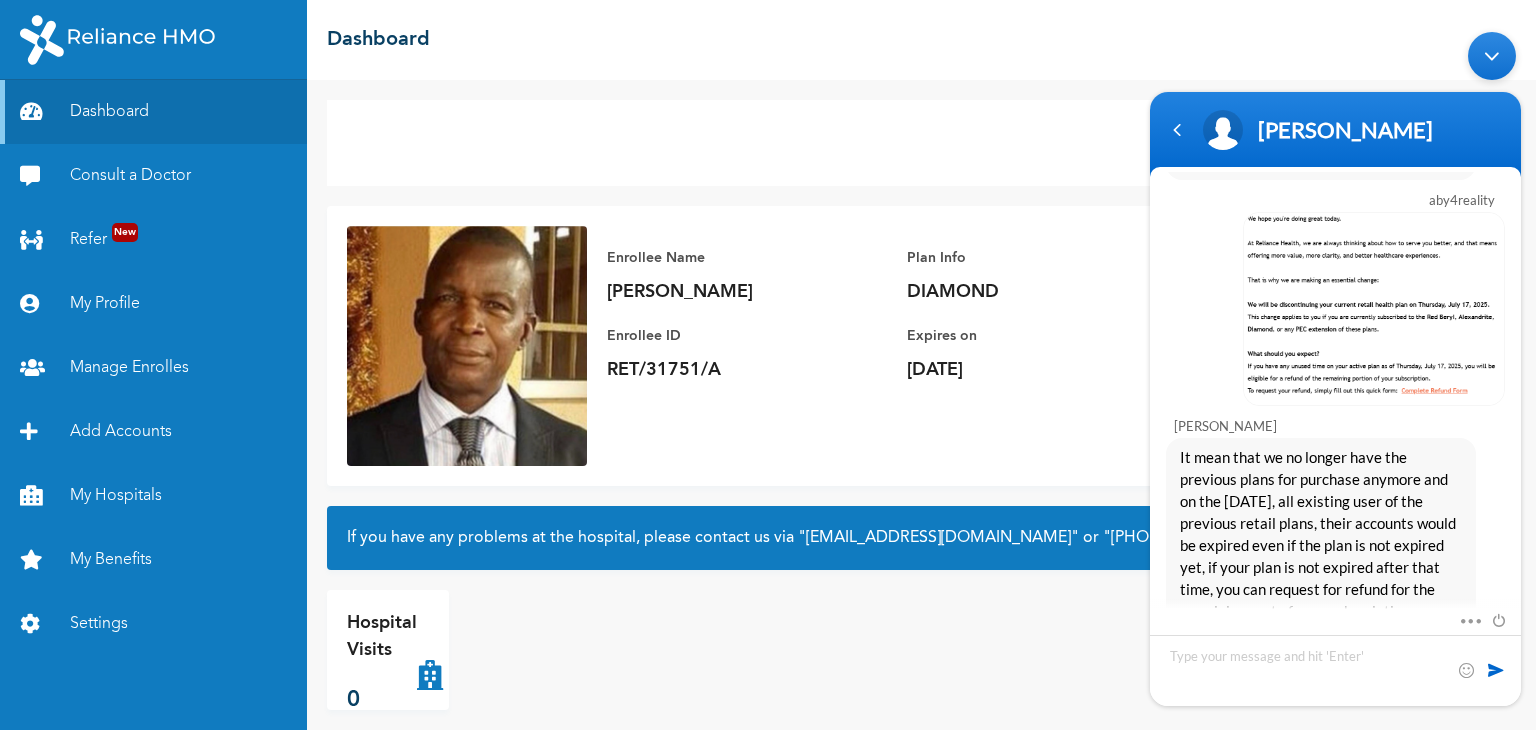 scroll, scrollTop: 1704, scrollLeft: 0, axis: vertical 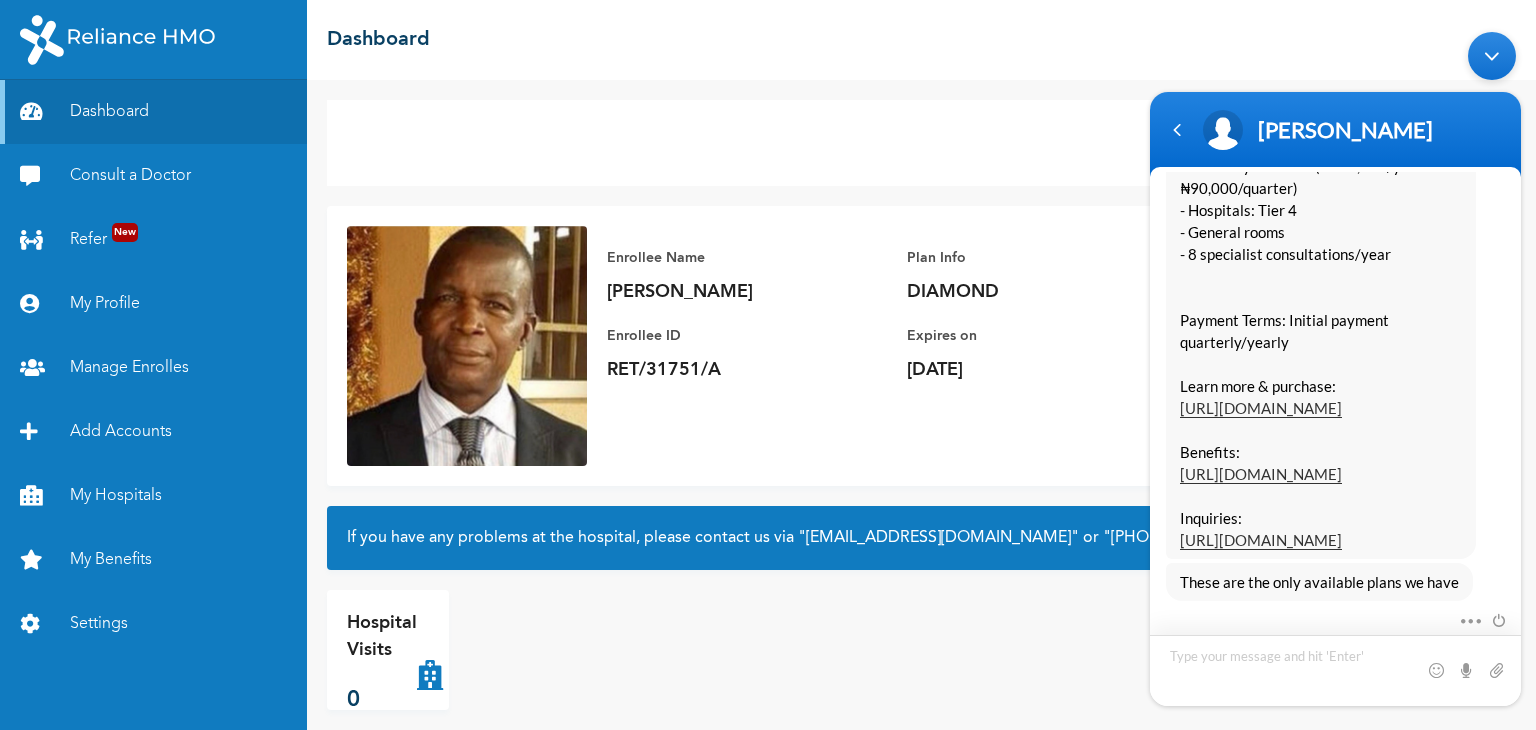 click at bounding box center (1335, 669) 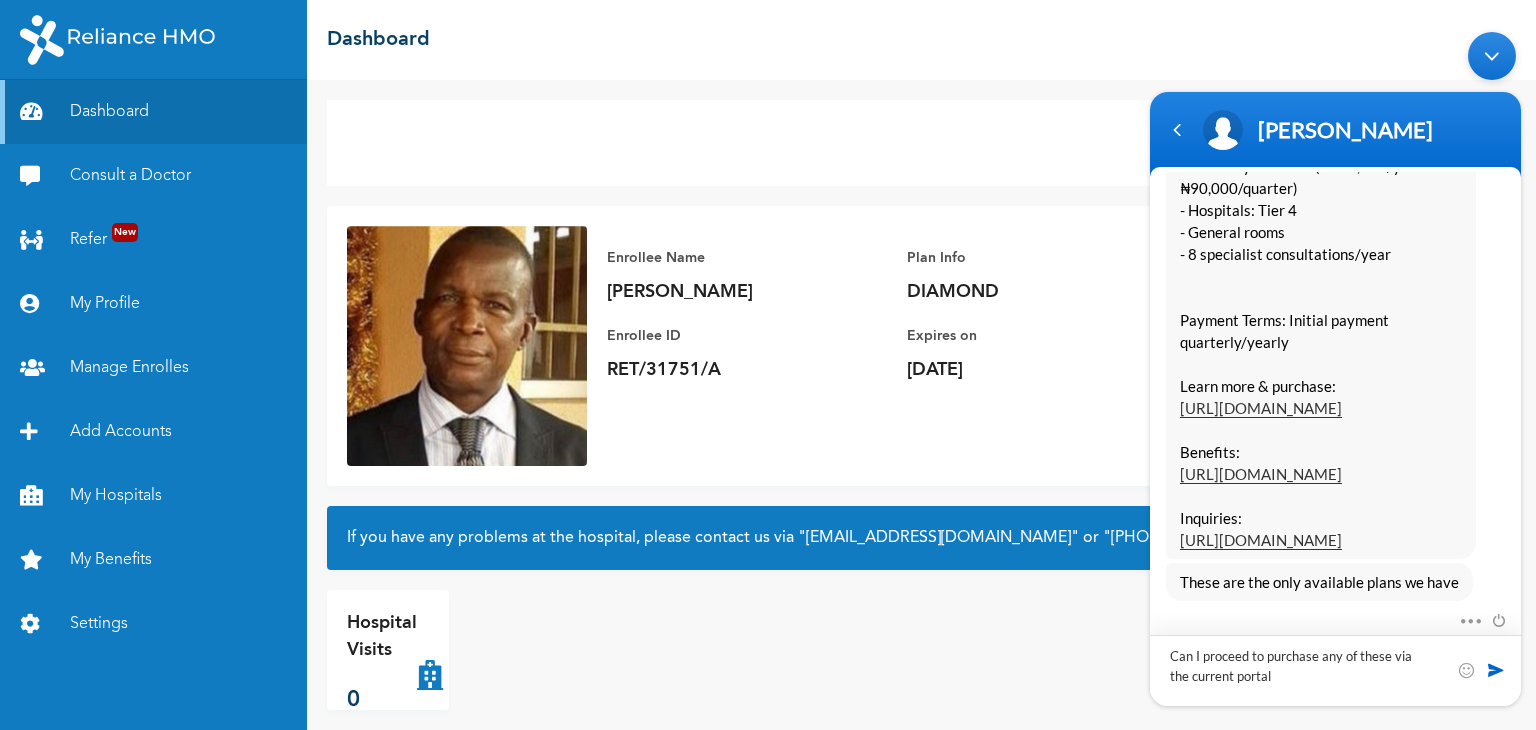 type on "Can I proceed to purchase any of these via the current portal?" 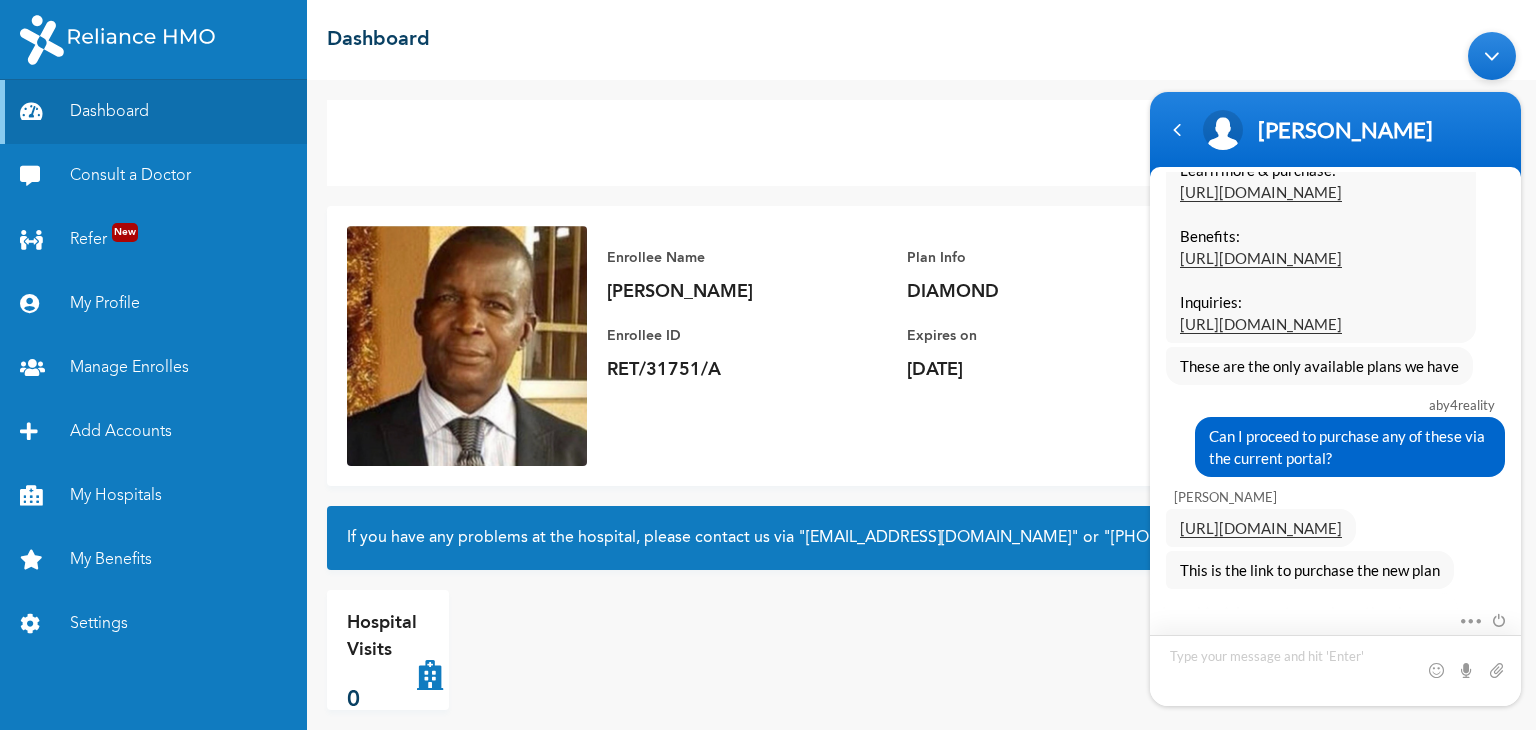 scroll, scrollTop: 2718, scrollLeft: 0, axis: vertical 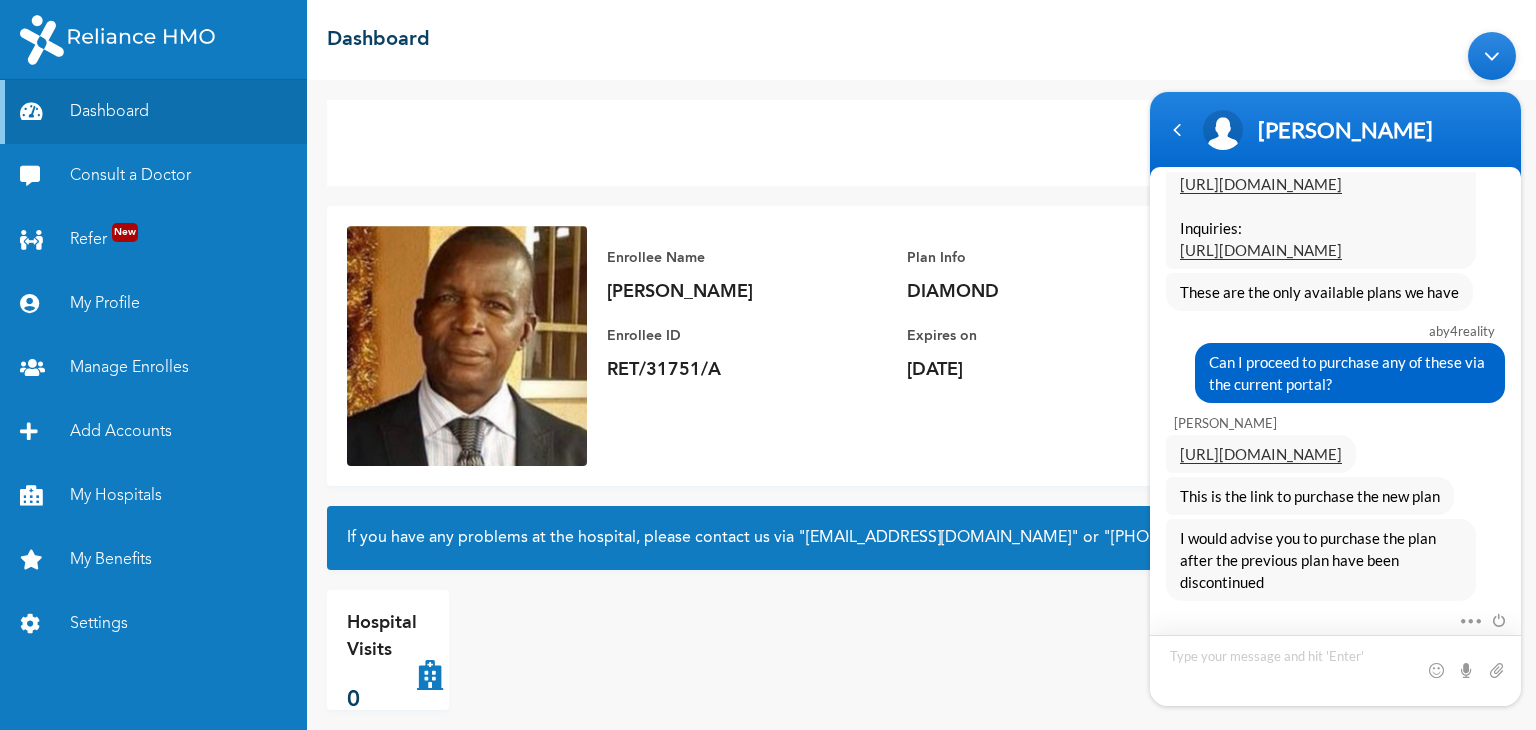 click at bounding box center (1335, 669) 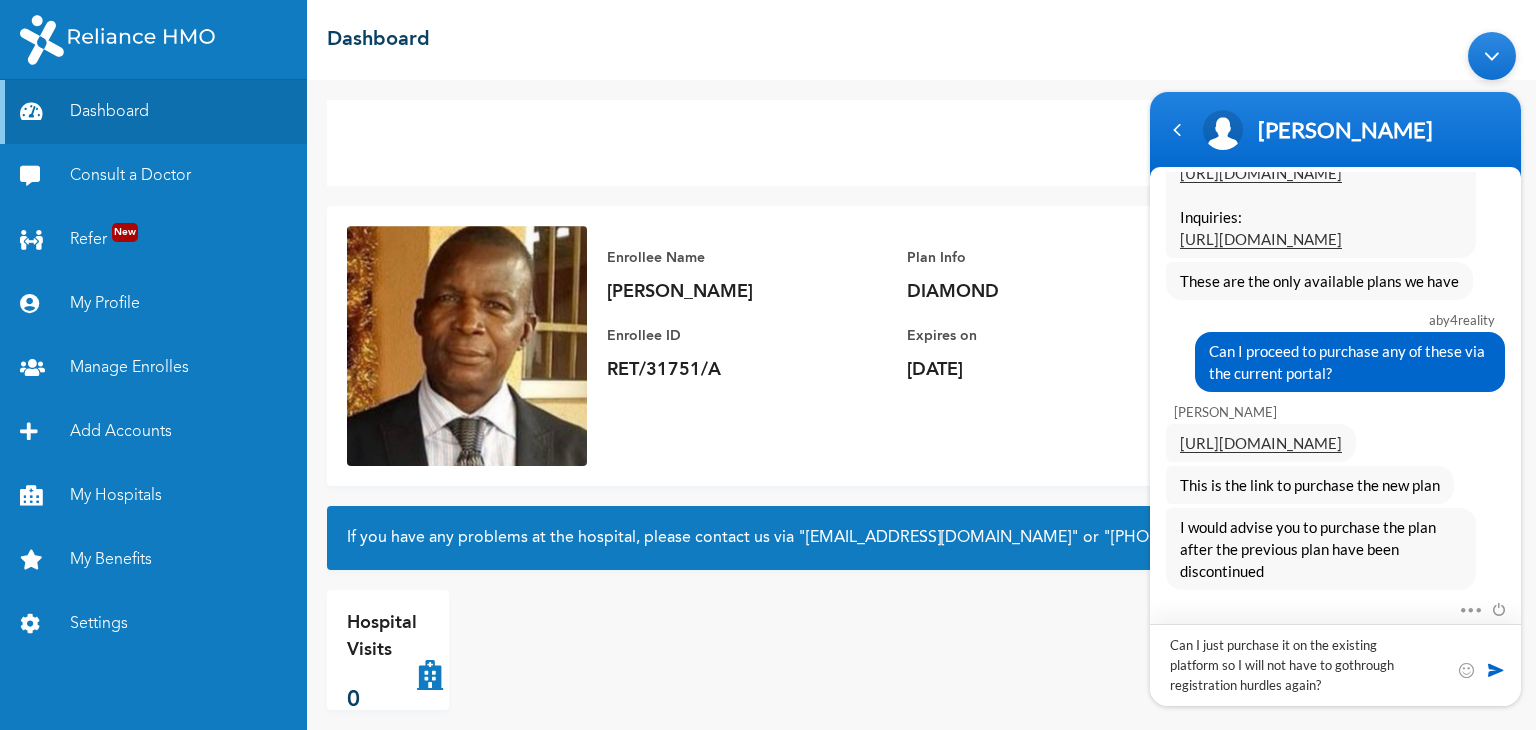 type on "Can I just purchase it on the existing platform so I will not have to go through registration hurdles again?" 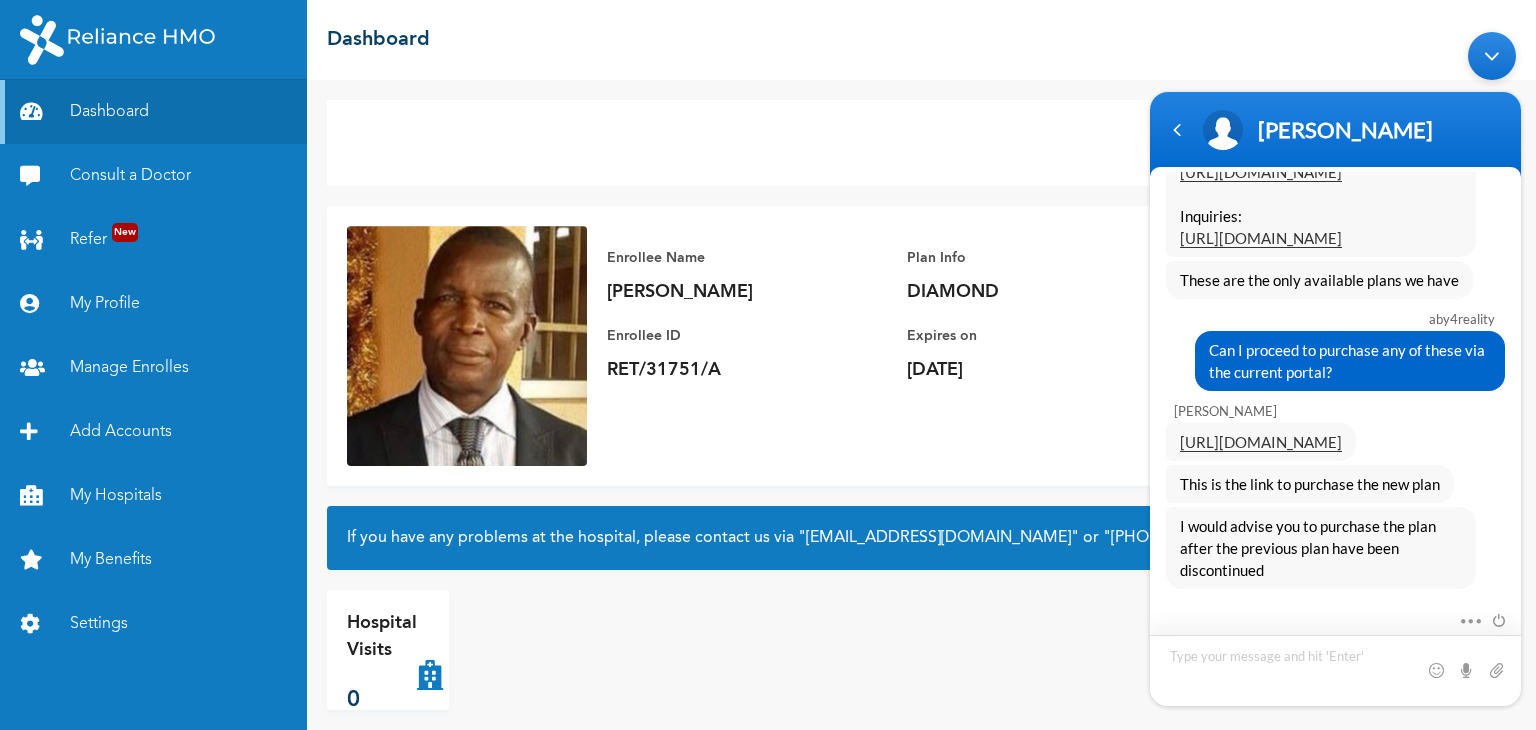 scroll, scrollTop: 2831, scrollLeft: 0, axis: vertical 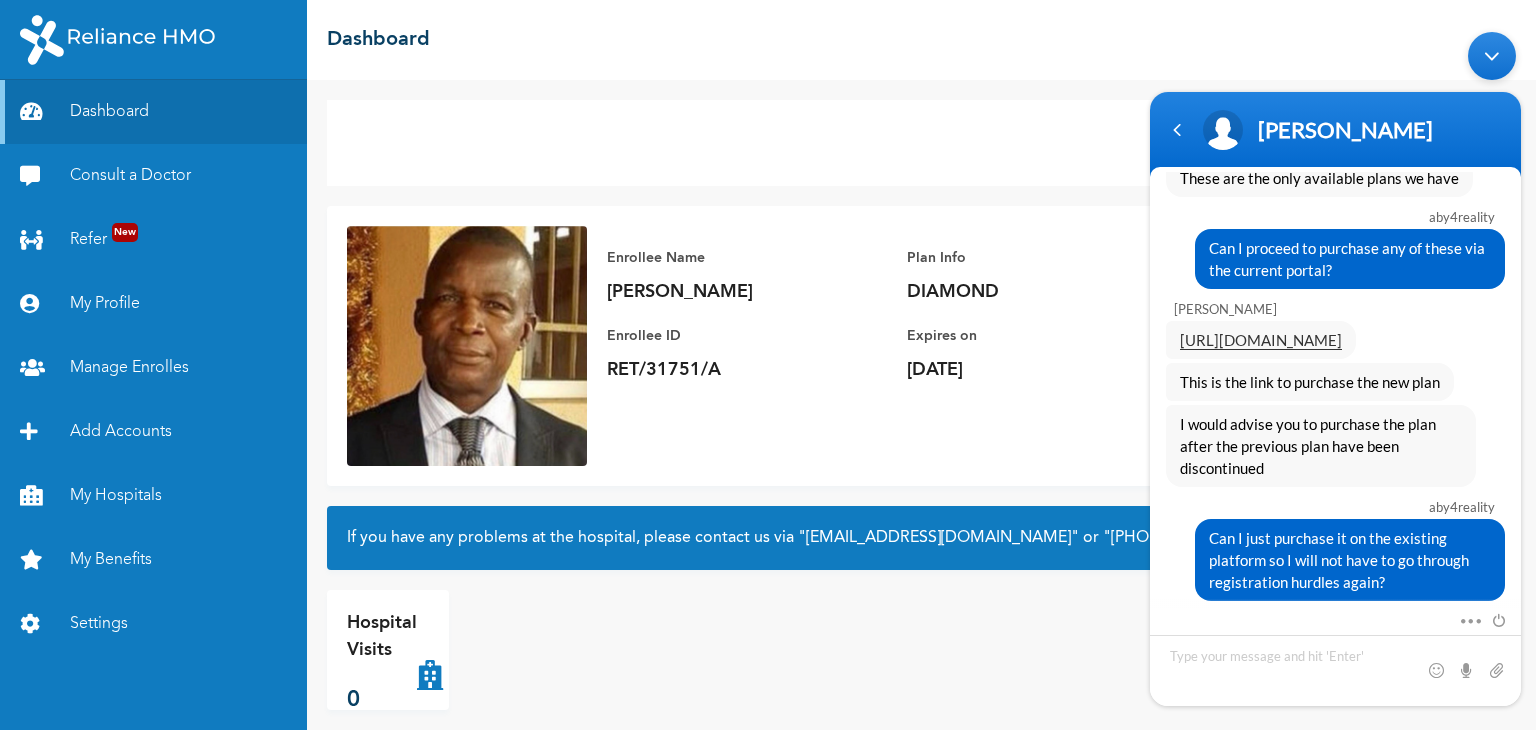 click on "Consult a Doctor Enrollee Name Ajayi Salami Enrollee ID RET/31751/A Plan Info DIAMOND Expires on Tue, 21st October 2025 If you have any problems at the hospital, please contact us via   "hellonigeria@getreliancehealth.com"   or   "0700-7354-2623"   and we will fix it immediately. Hospital Visits 0" at bounding box center [921, 405] 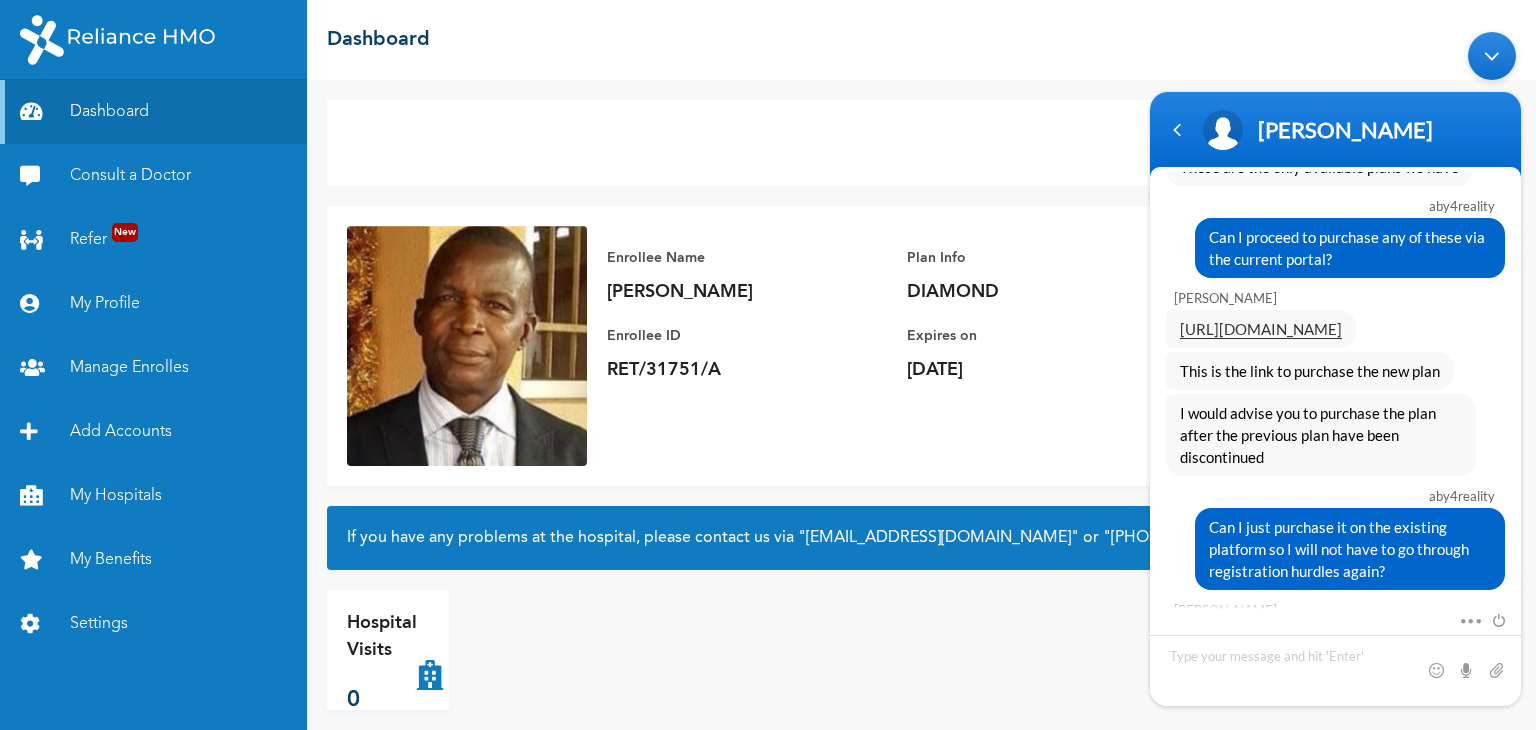 scroll, scrollTop: 2922, scrollLeft: 0, axis: vertical 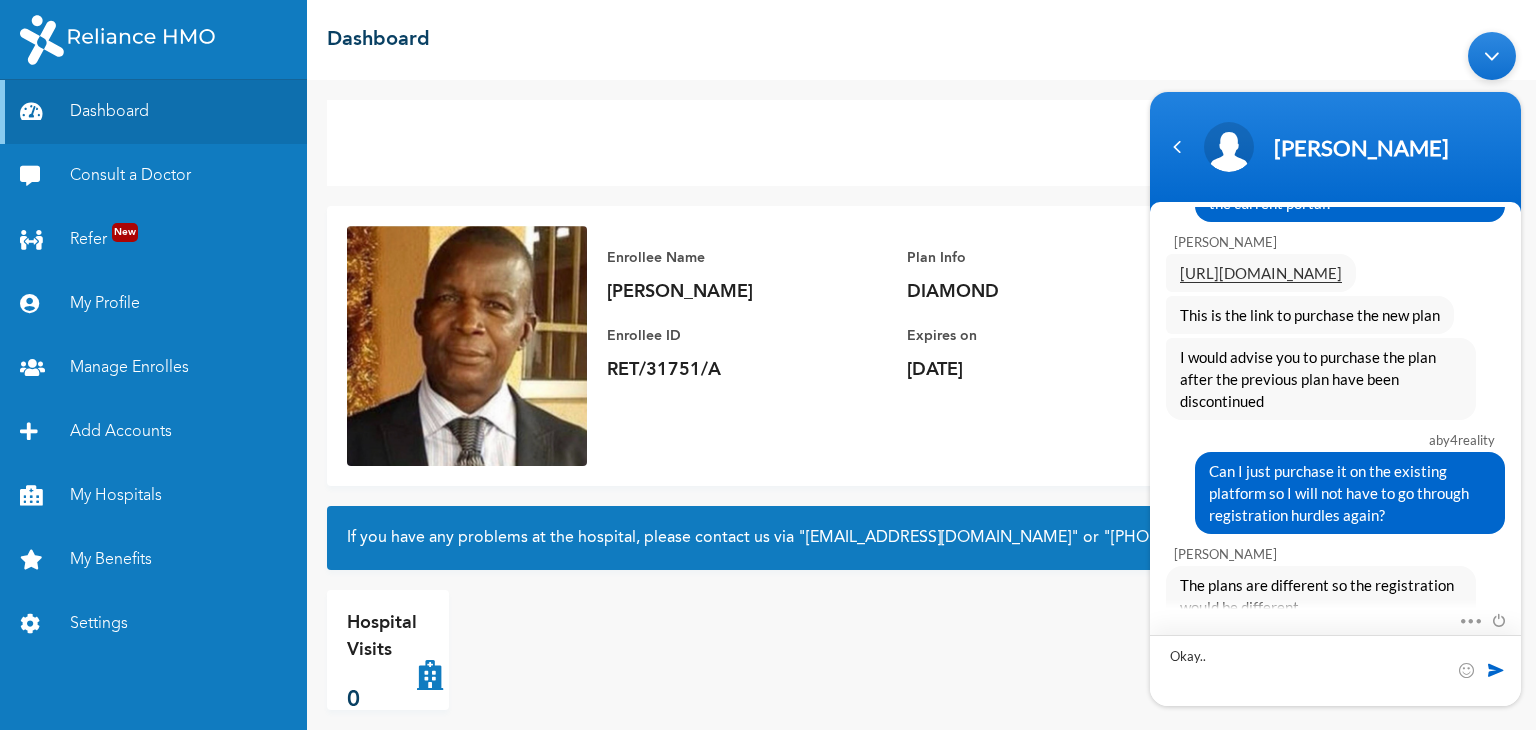 type on "Okay..." 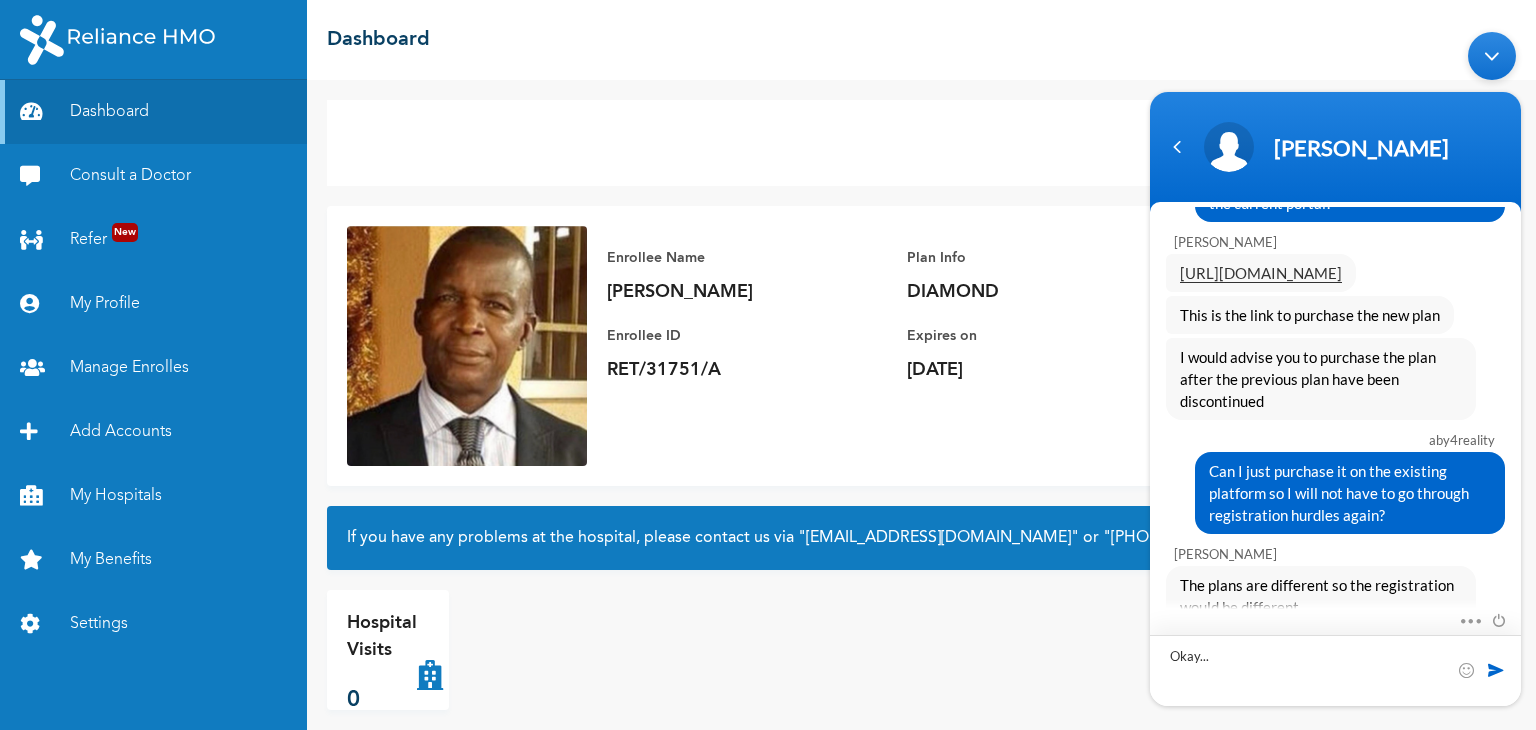 type 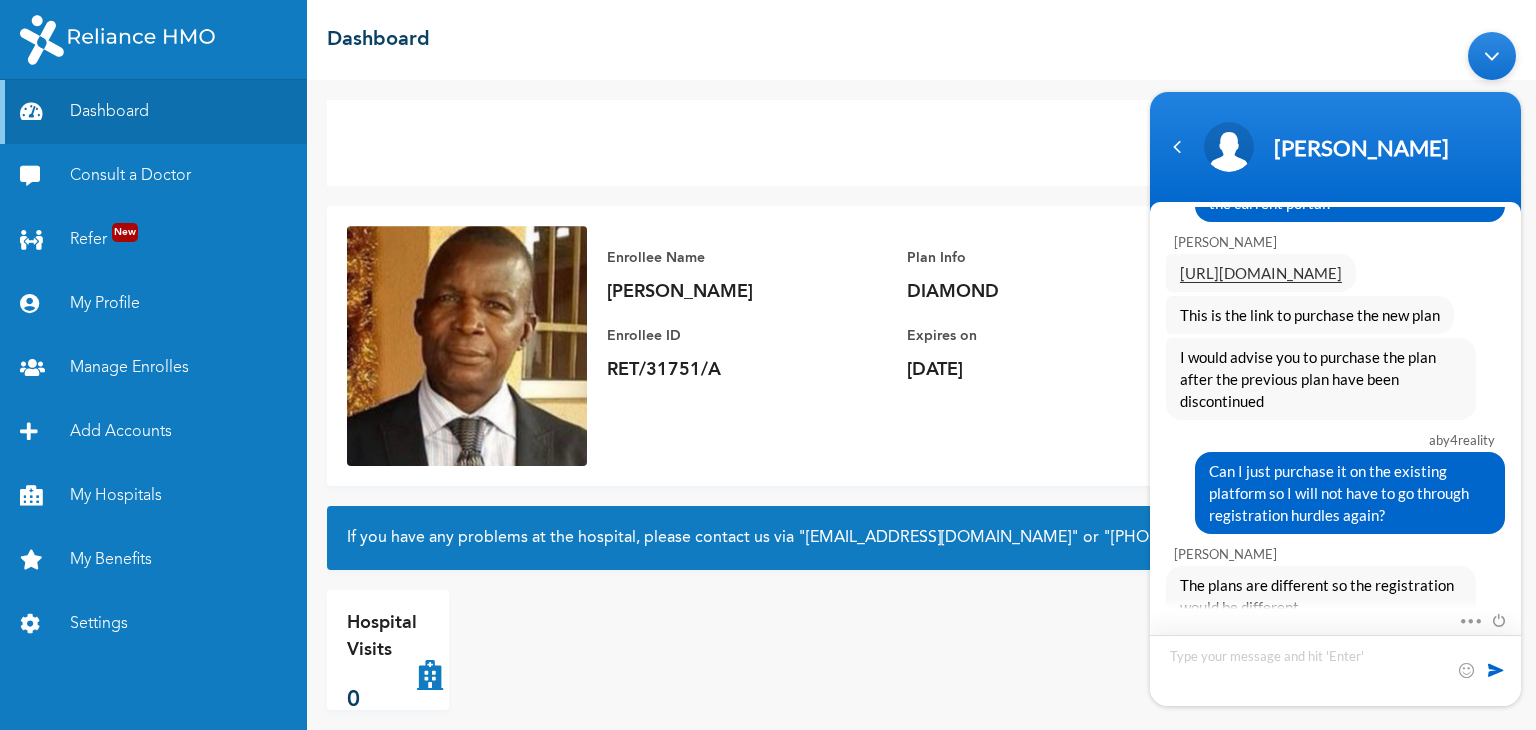 scroll, scrollTop: 3027, scrollLeft: 0, axis: vertical 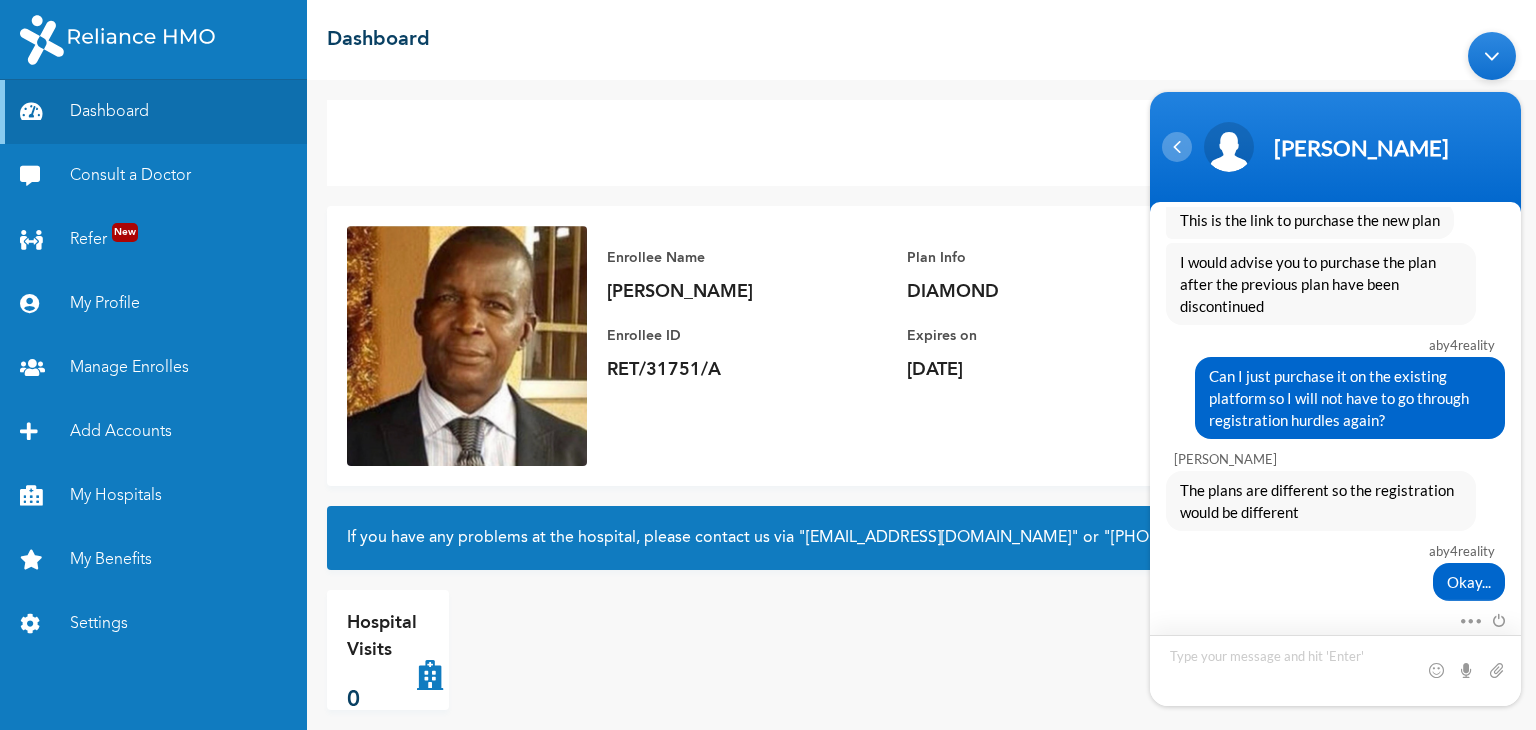 click at bounding box center (1177, 146) 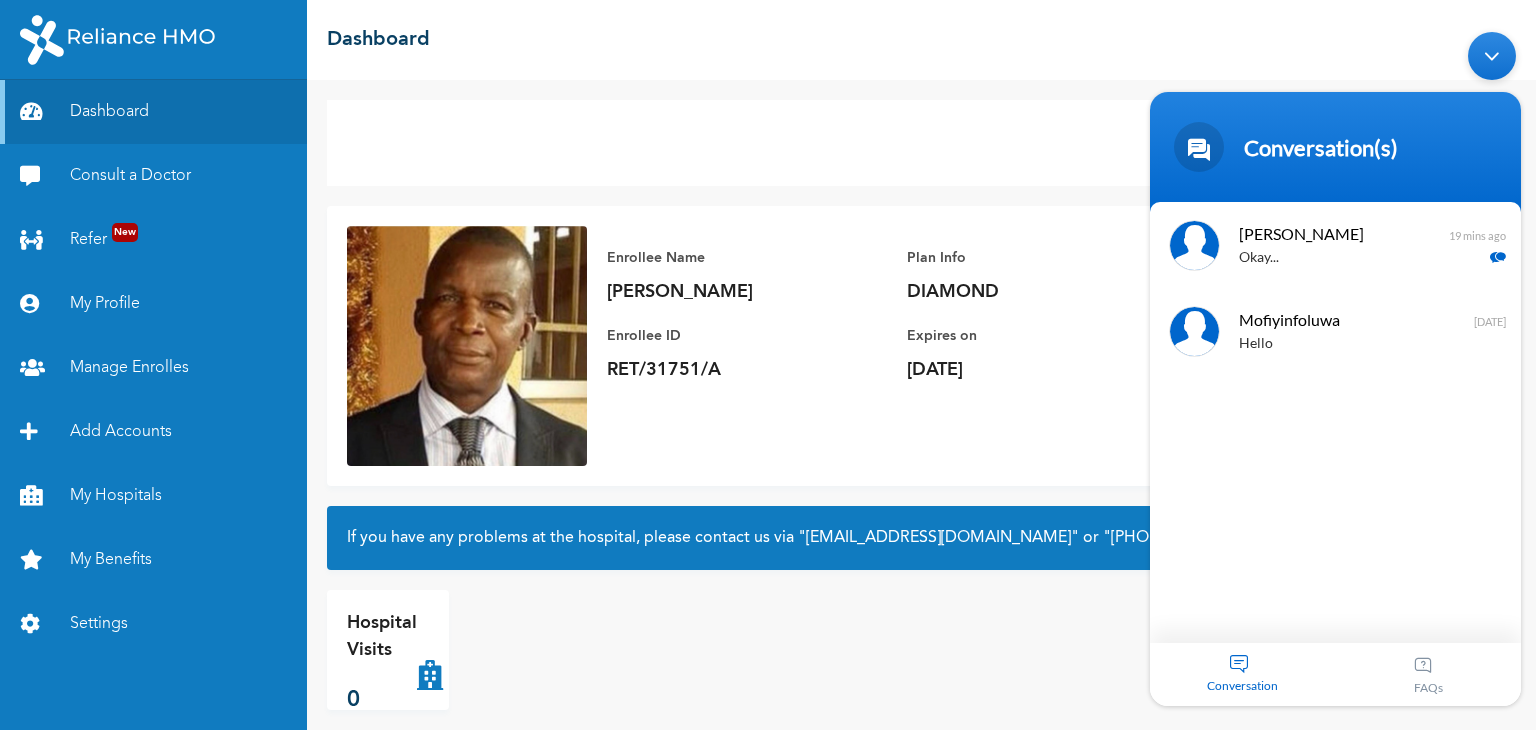 click at bounding box center (1492, 55) 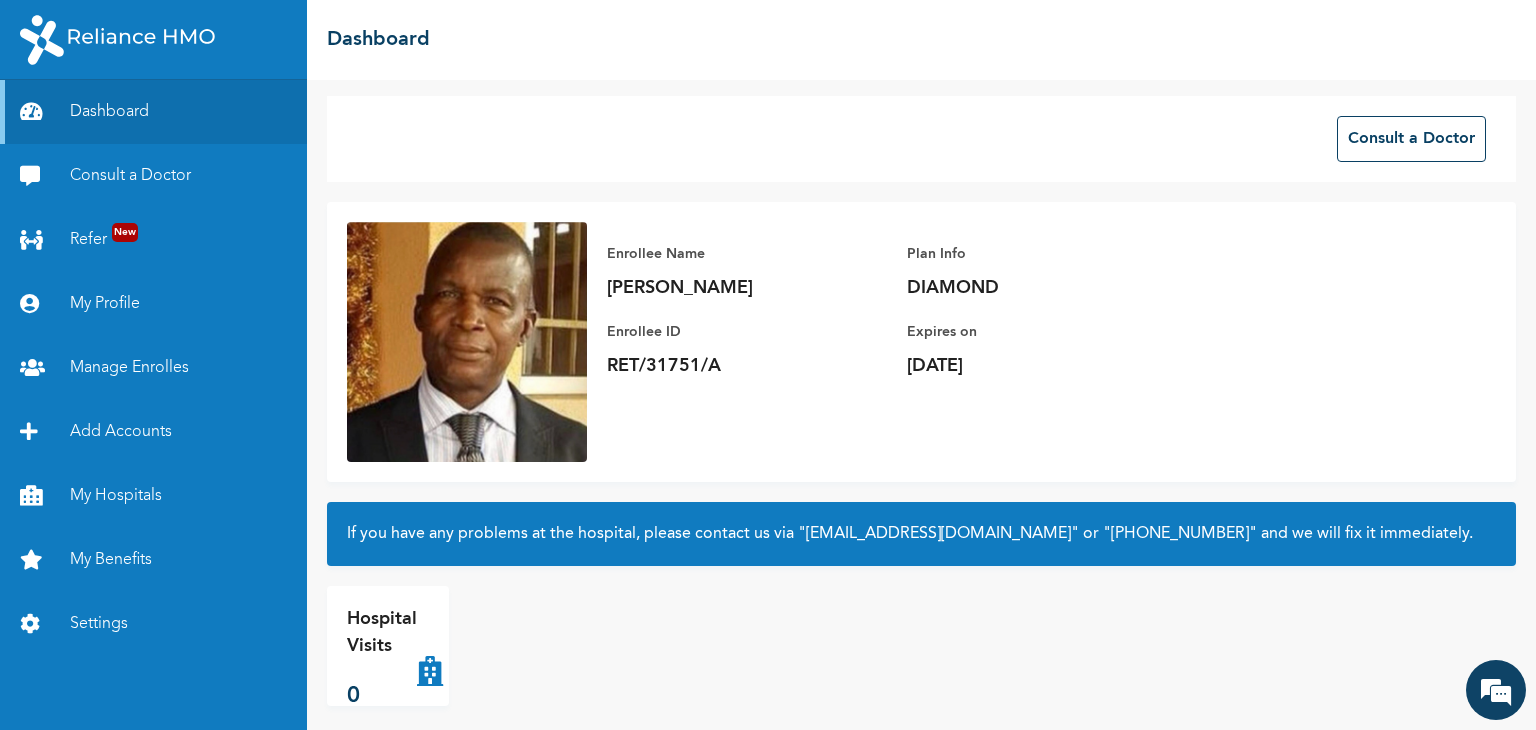 scroll, scrollTop: 0, scrollLeft: 0, axis: both 